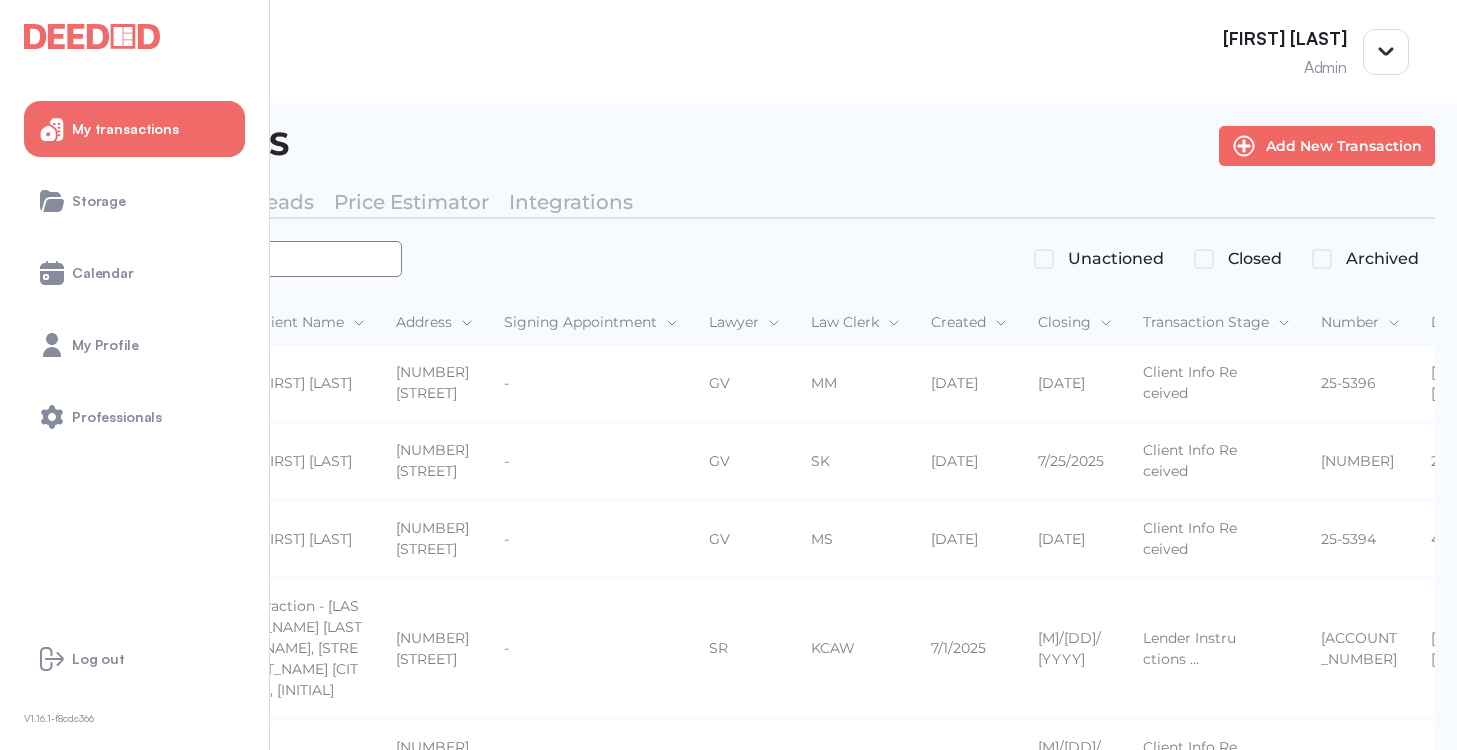 scroll, scrollTop: 0, scrollLeft: 0, axis: both 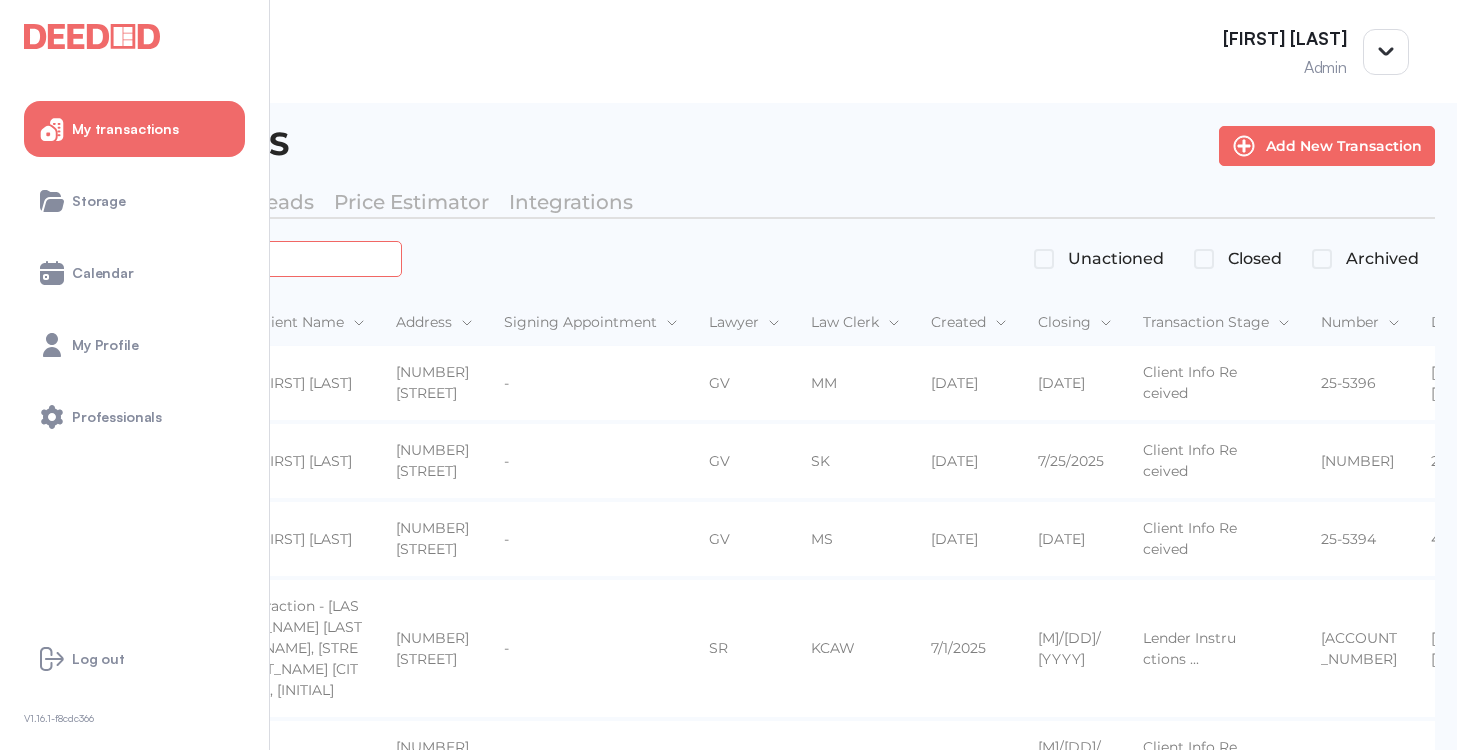 click at bounding box center (224, 258) 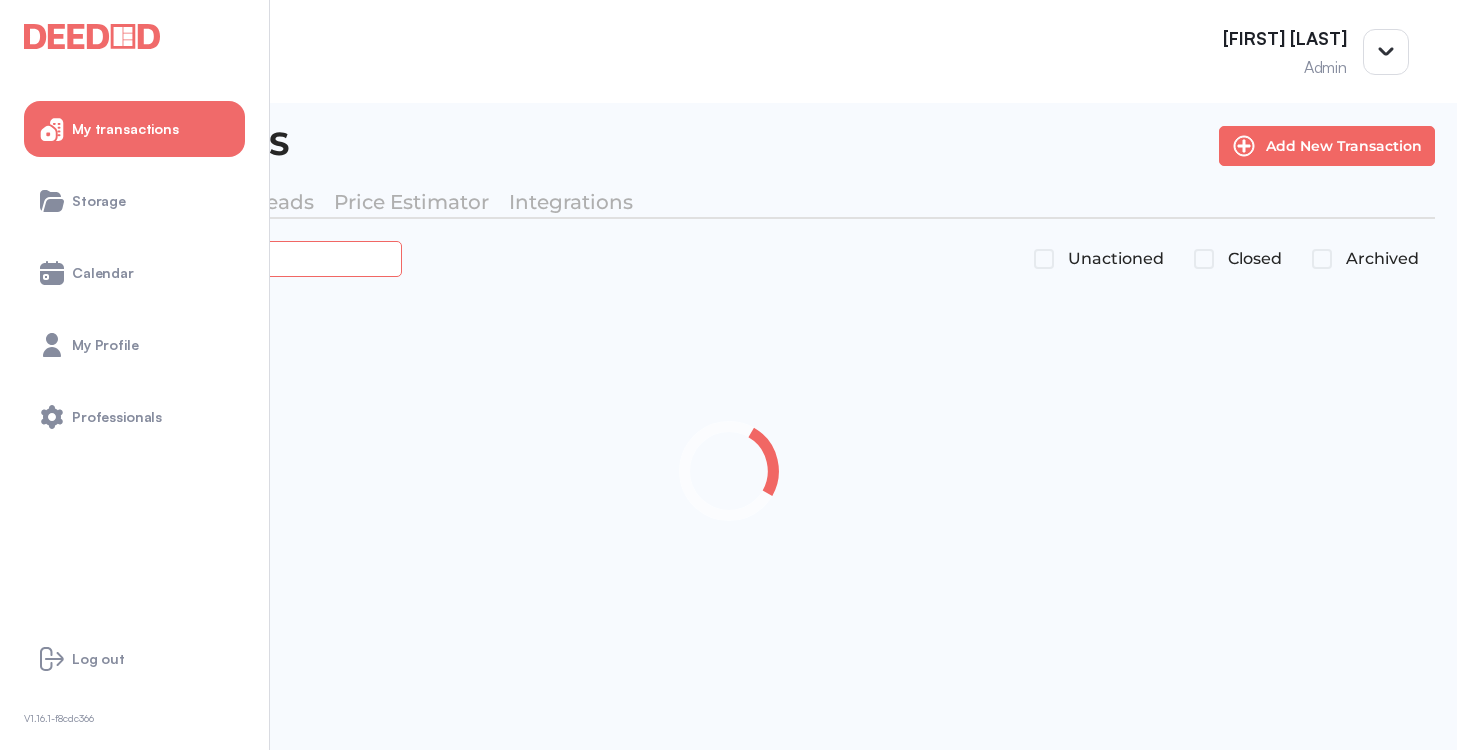 type on "*******" 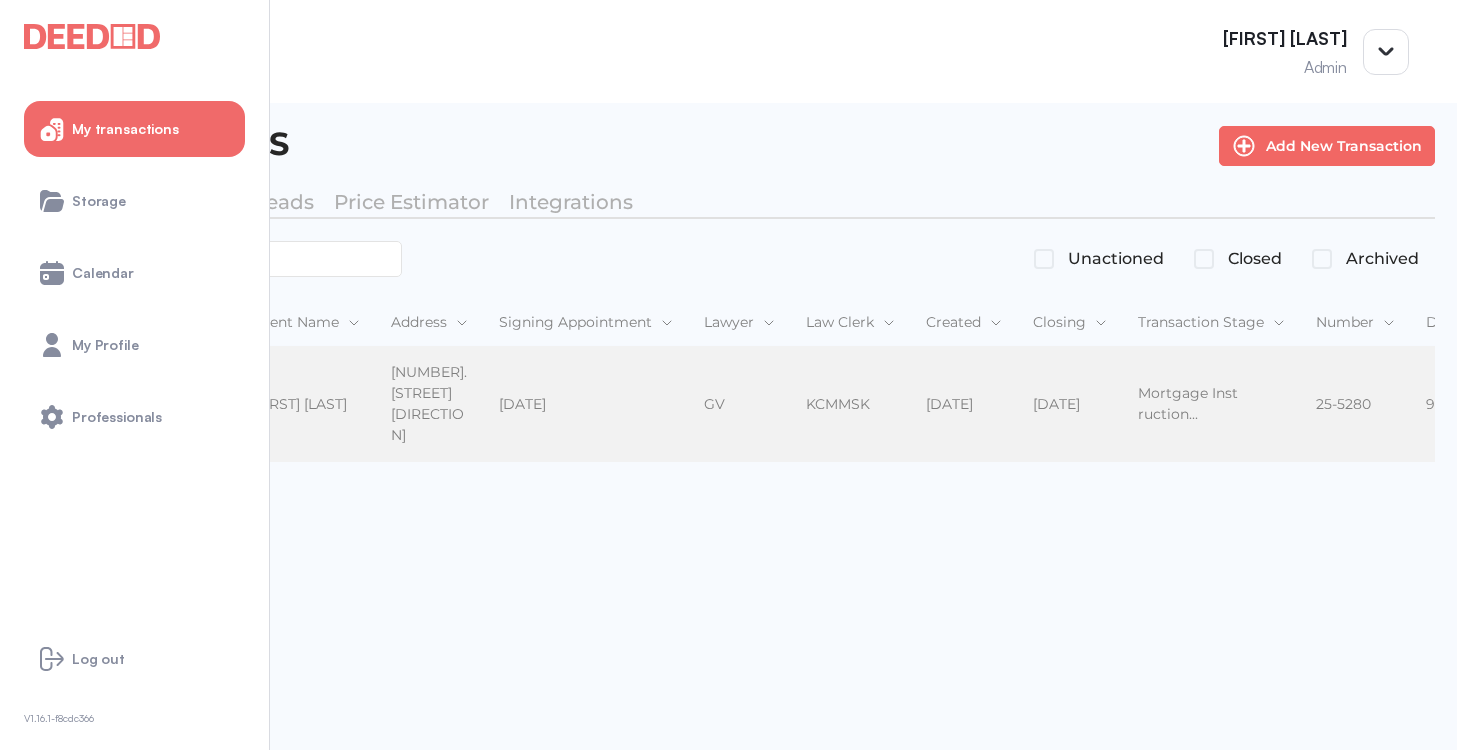 click on "[FIRST] [LAST] [FIRST] [LAST]" at bounding box center [305, 405] 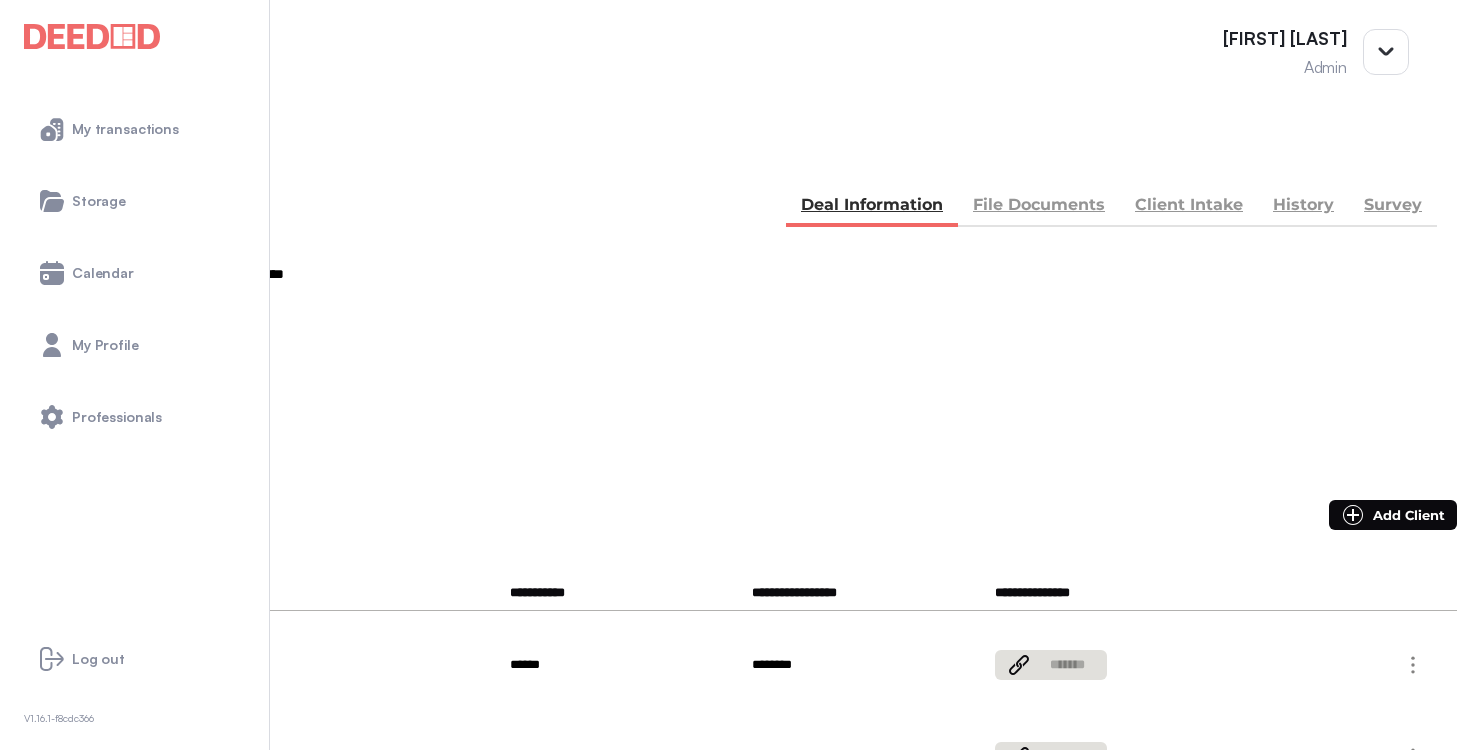 click on "File Documents" at bounding box center [1039, 207] 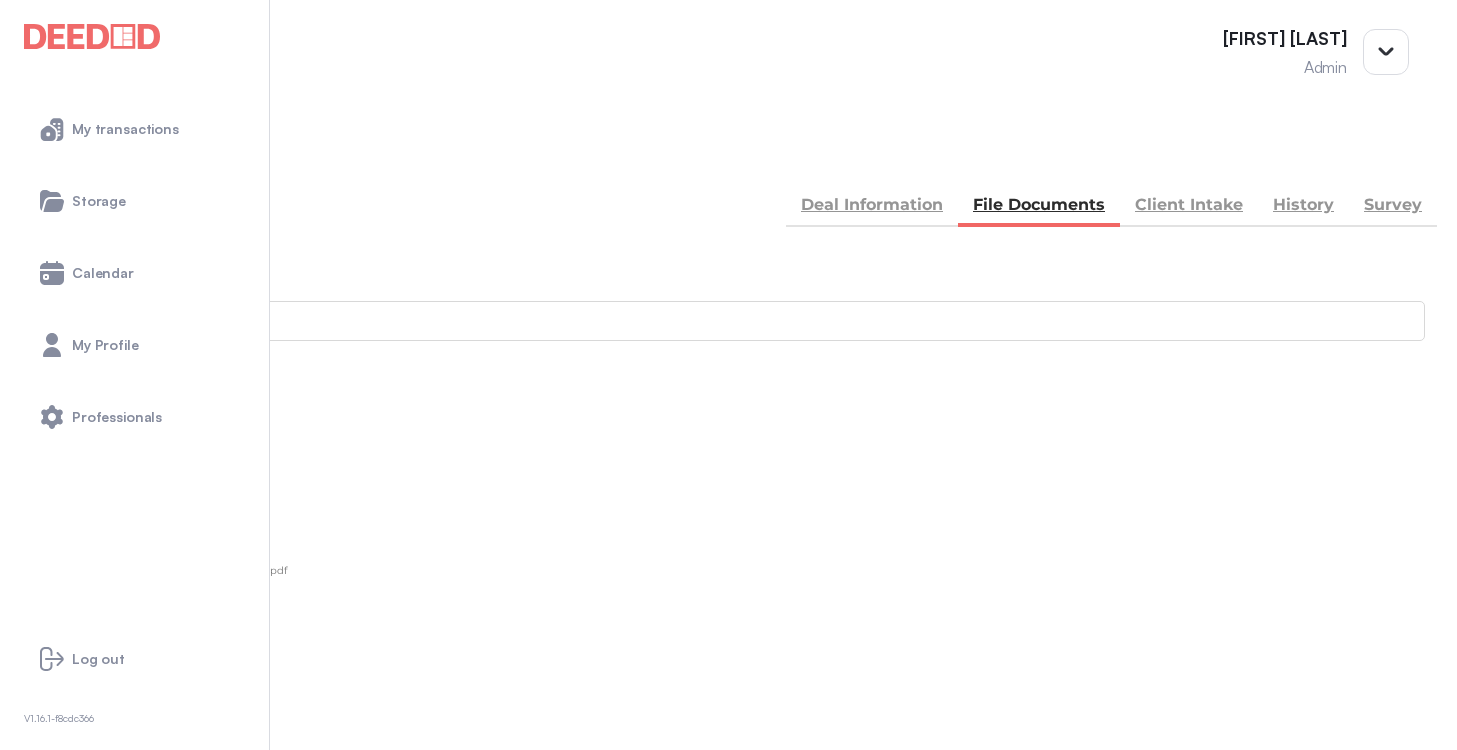 click on "Accounting" at bounding box center [728, 846] 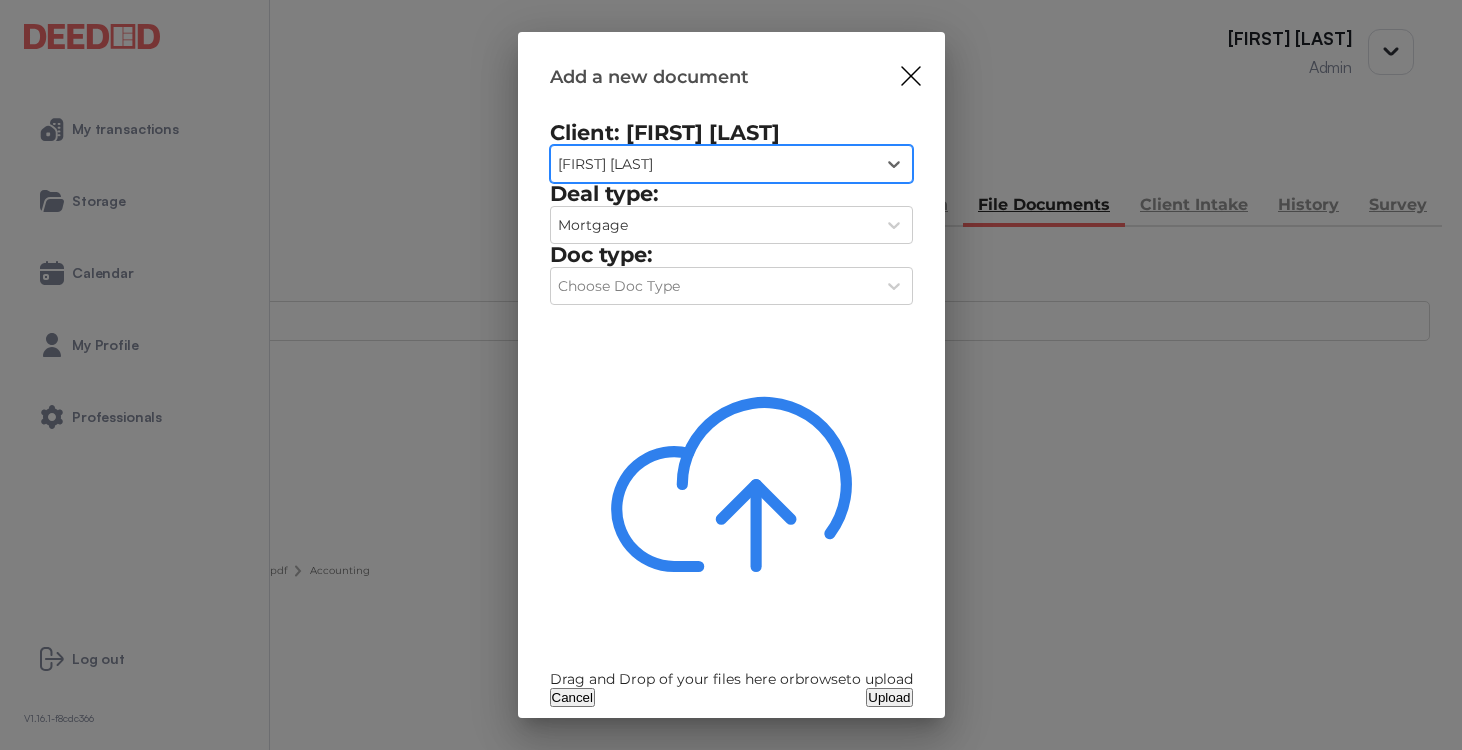 click on "Cancel" at bounding box center (573, 697) 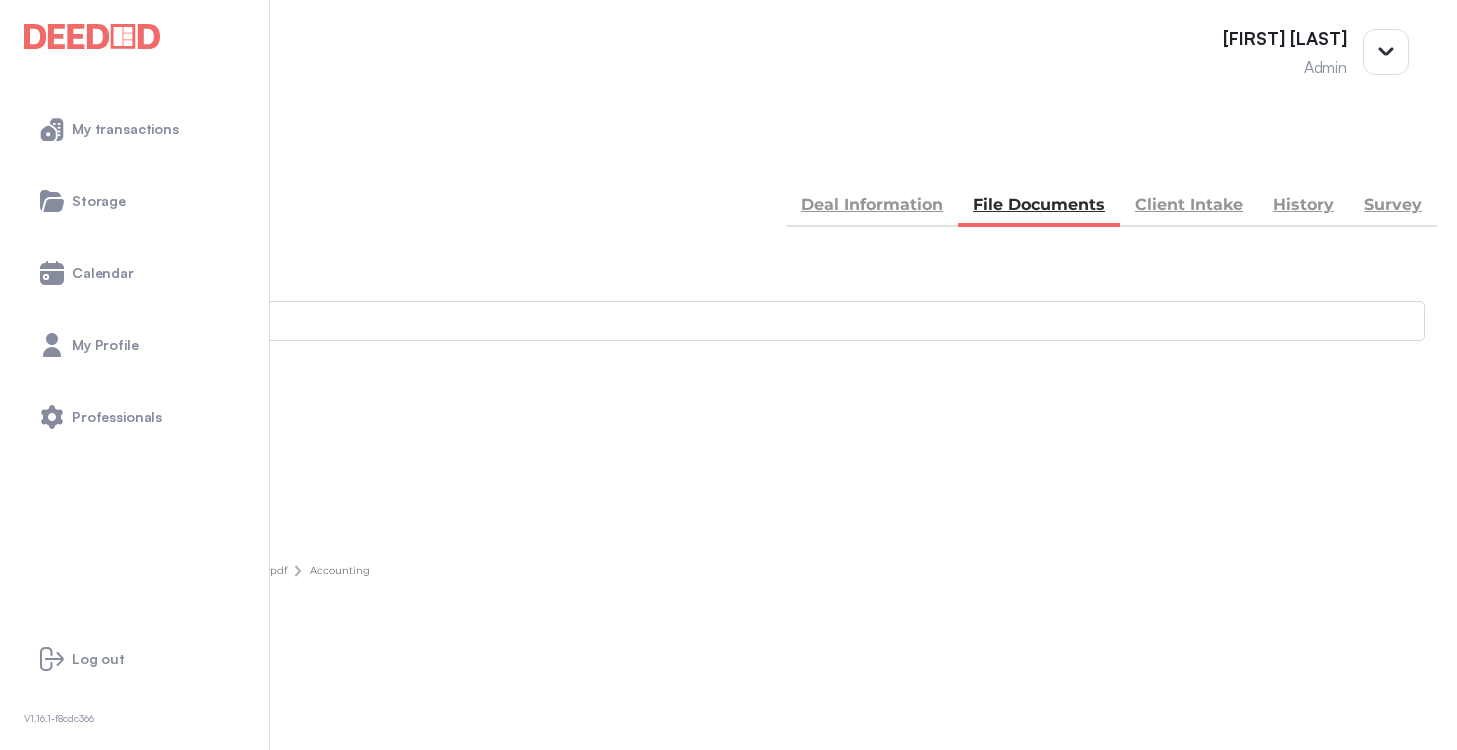 click on "Add new document" at bounding box center (108, 474) 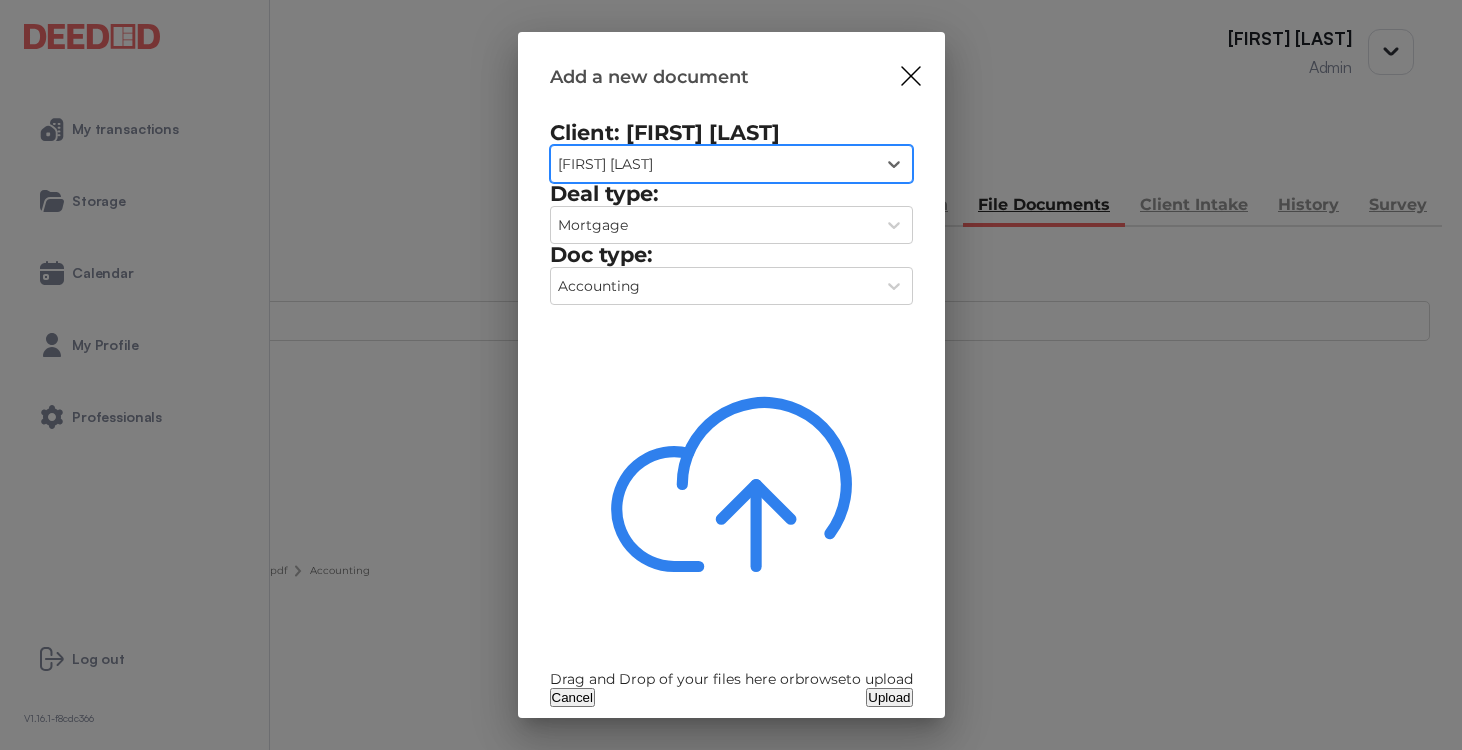 click on "Drag and Drop of your files here or  browse  to upload" at bounding box center (731, 679) 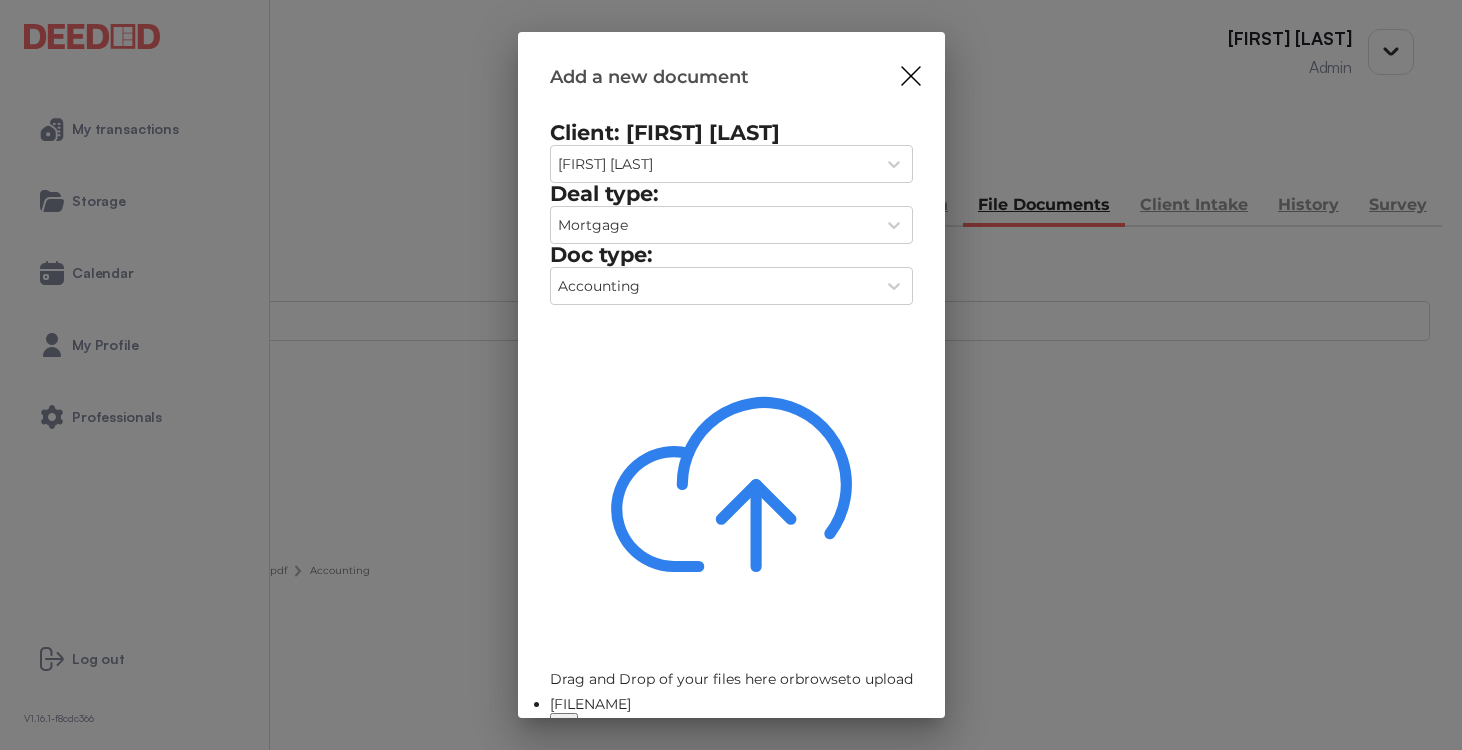click on "Upload" at bounding box center [889, 753] 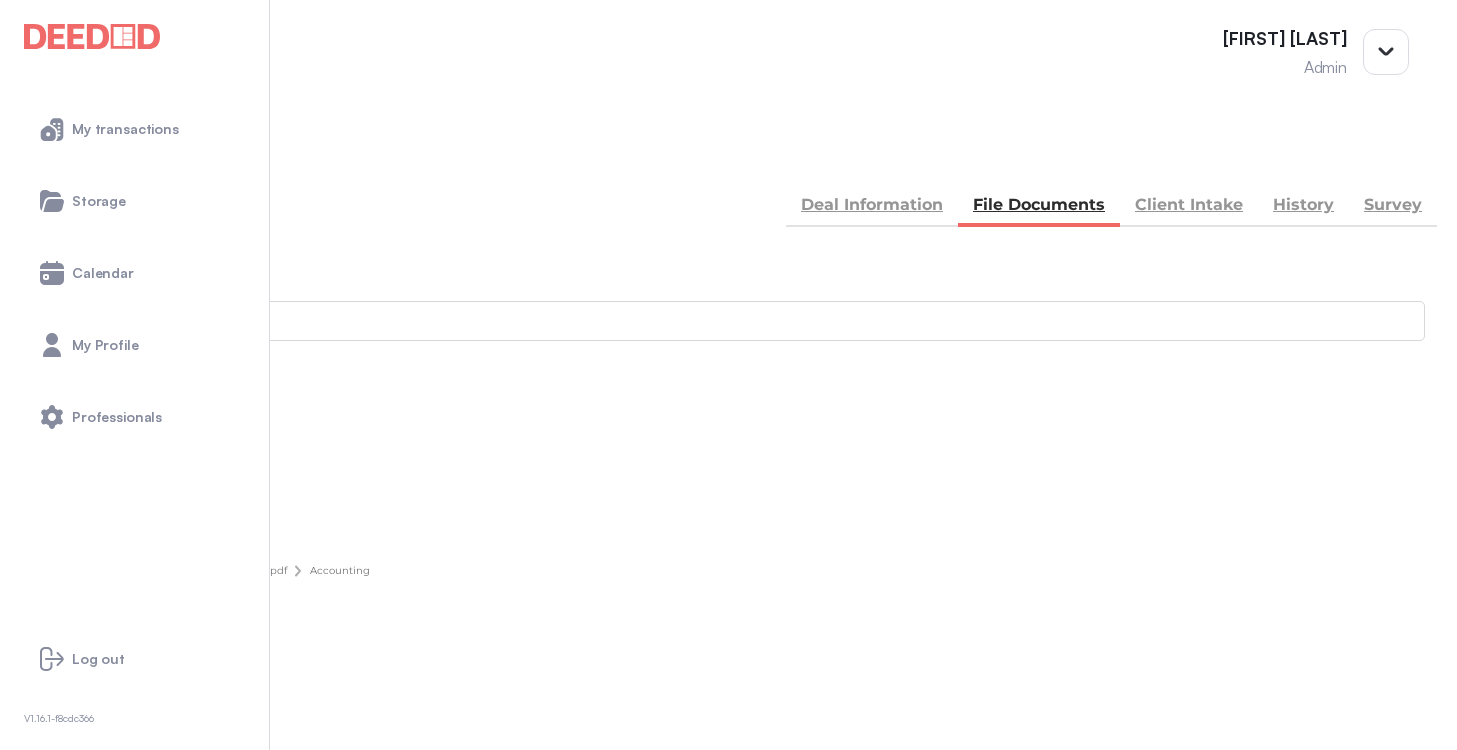 click on "BACK" at bounding box center [70, 155] 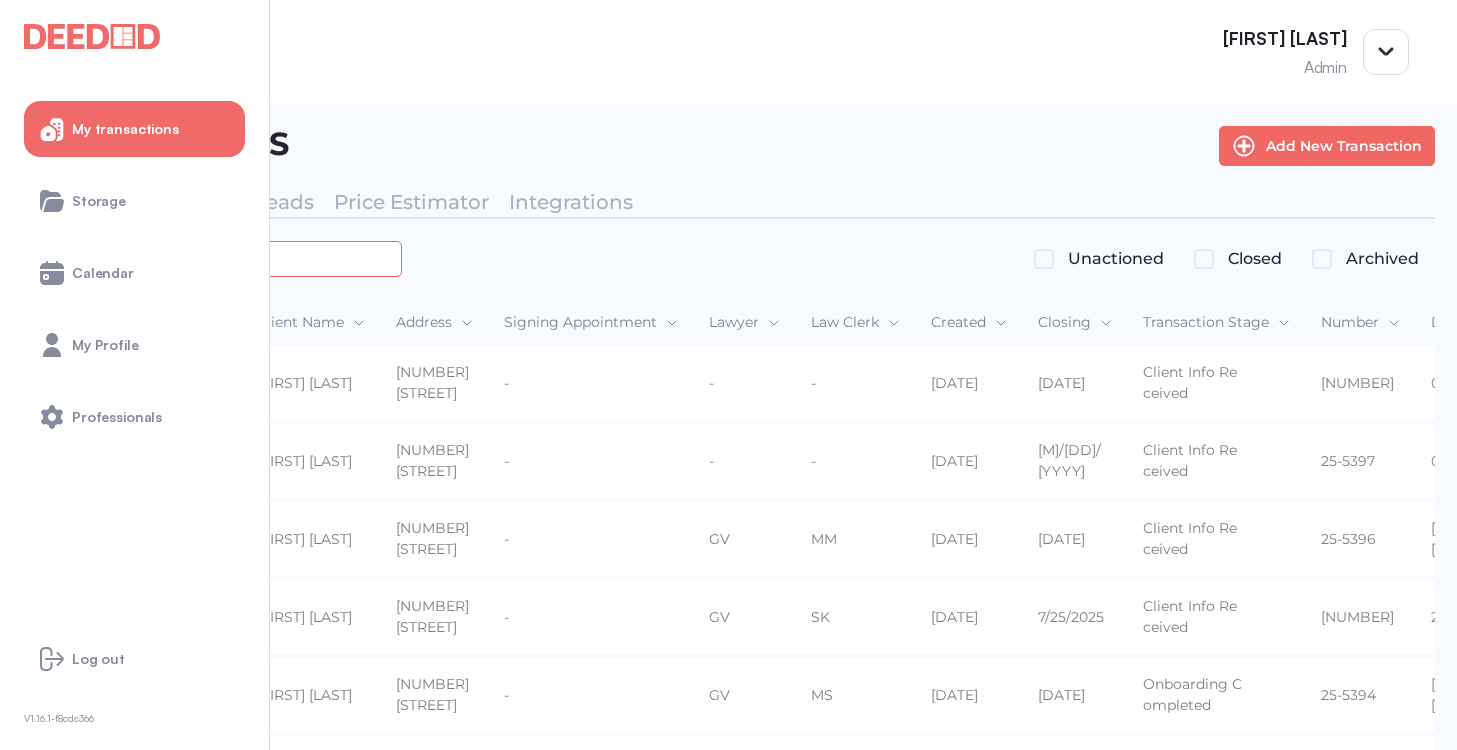 click at bounding box center (224, 258) 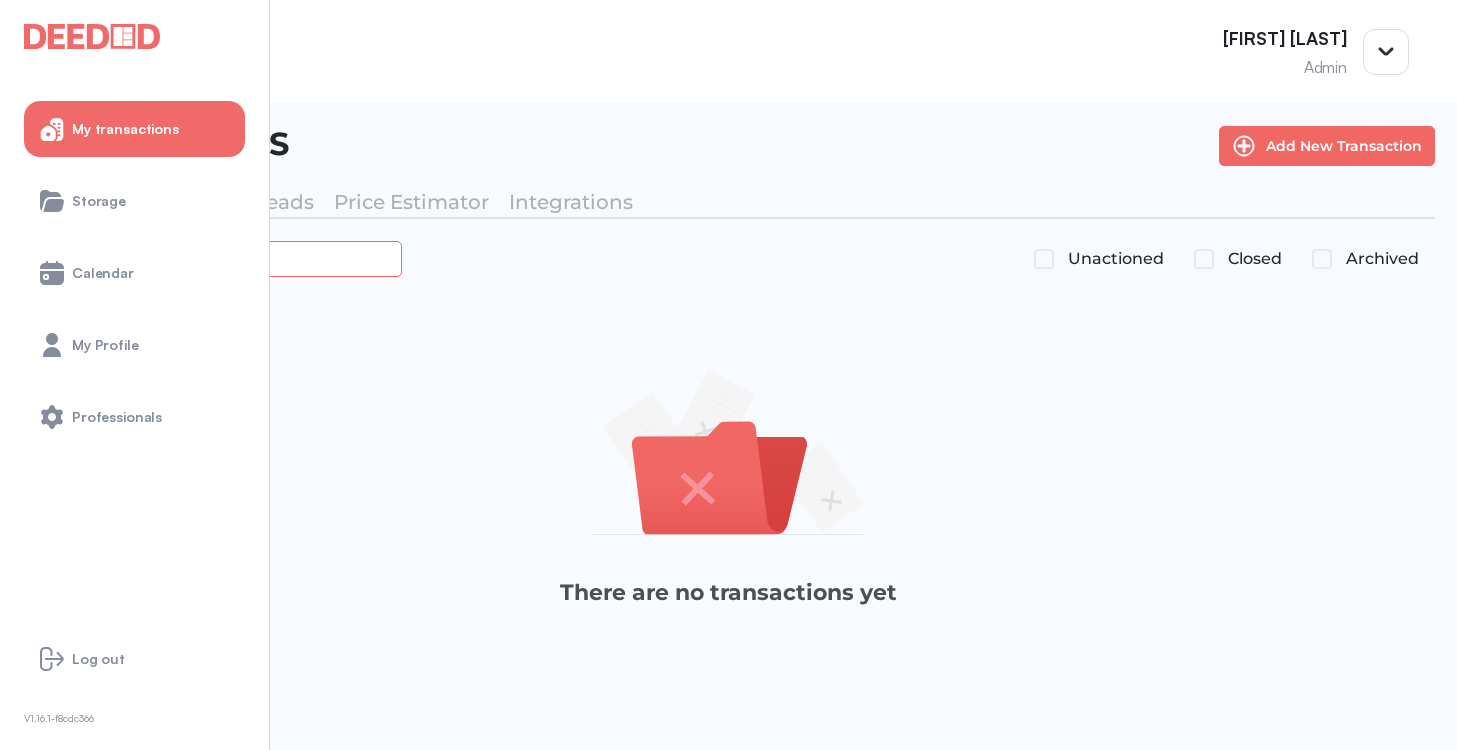 type on "*******" 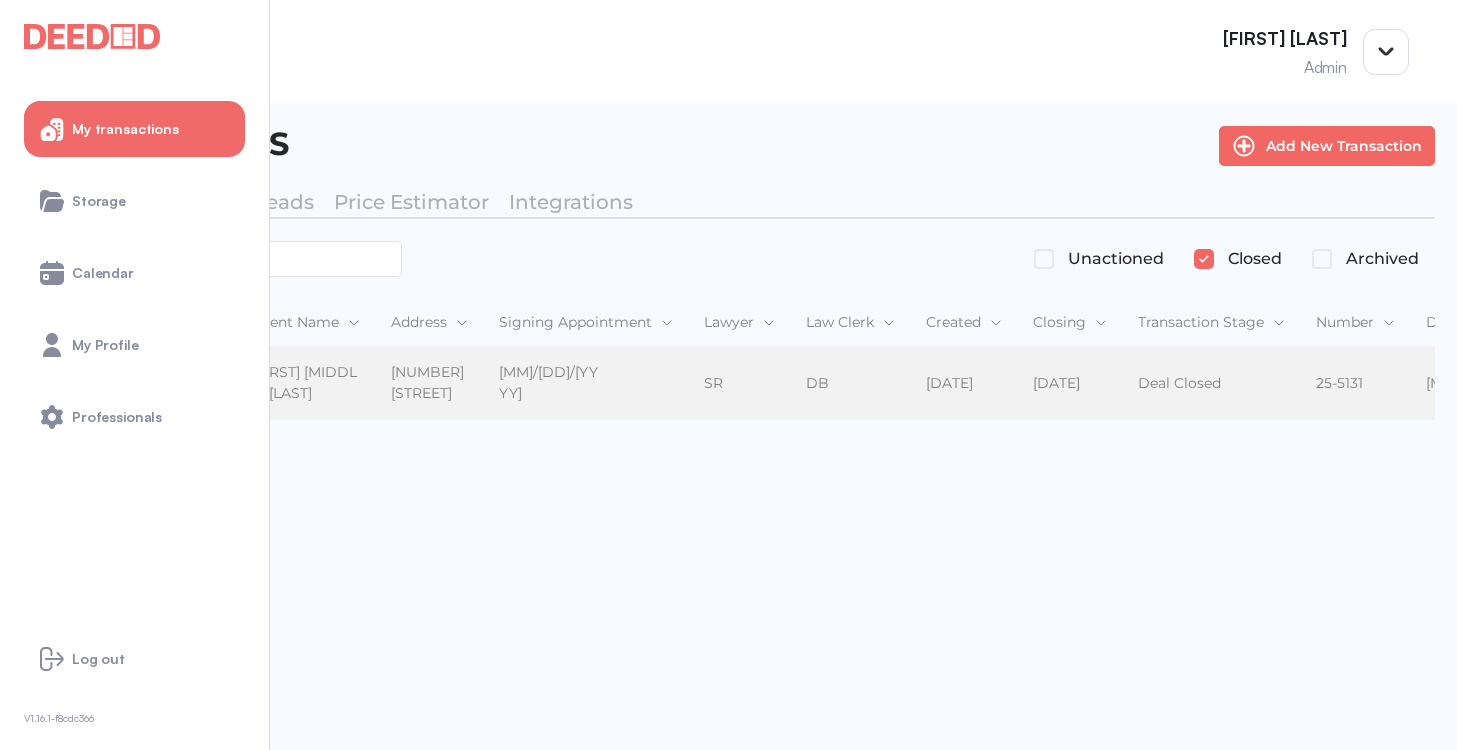 click on "[FIRST] [LAST] [FIRST] [LAST]" at bounding box center [305, 384] 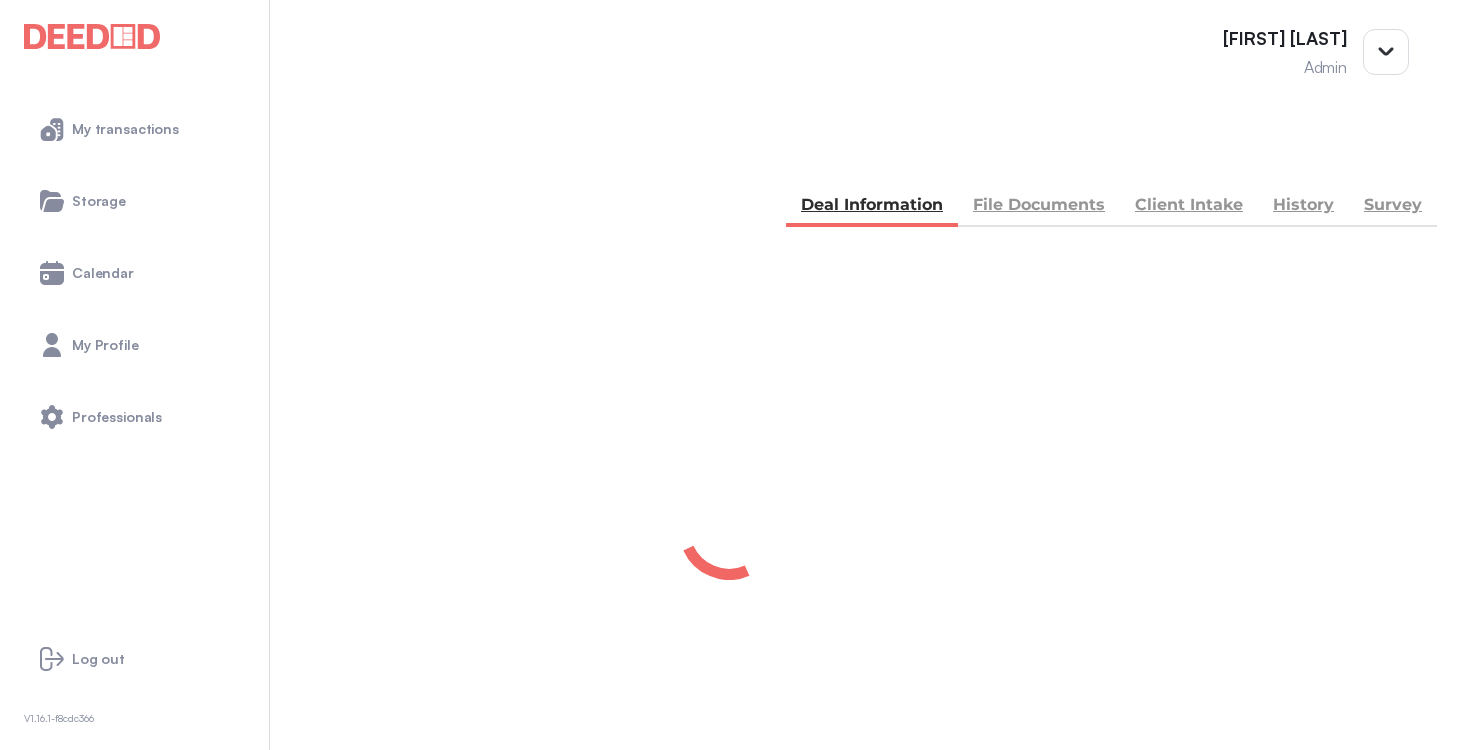 click on "File Documents" at bounding box center (1039, 207) 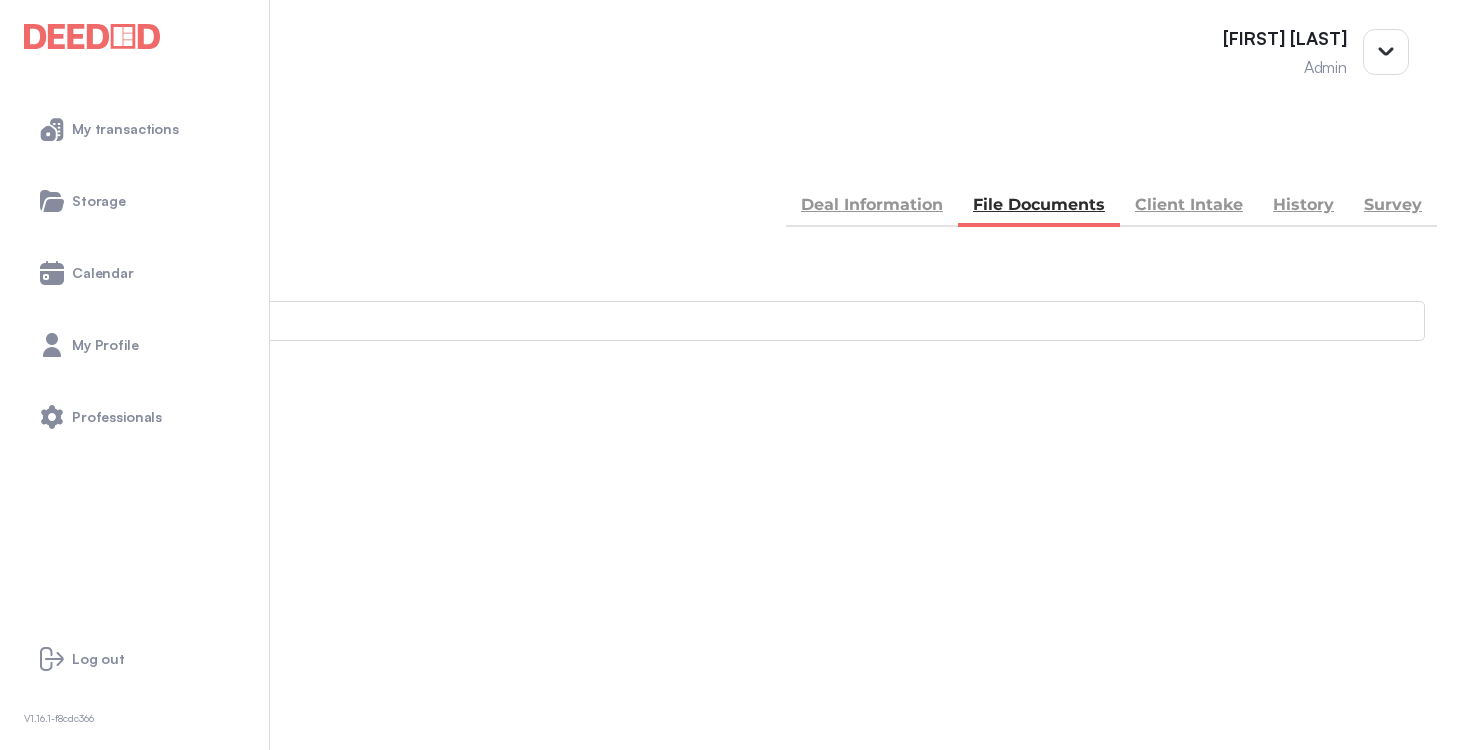 click on "Accounting" at bounding box center (728, 846) 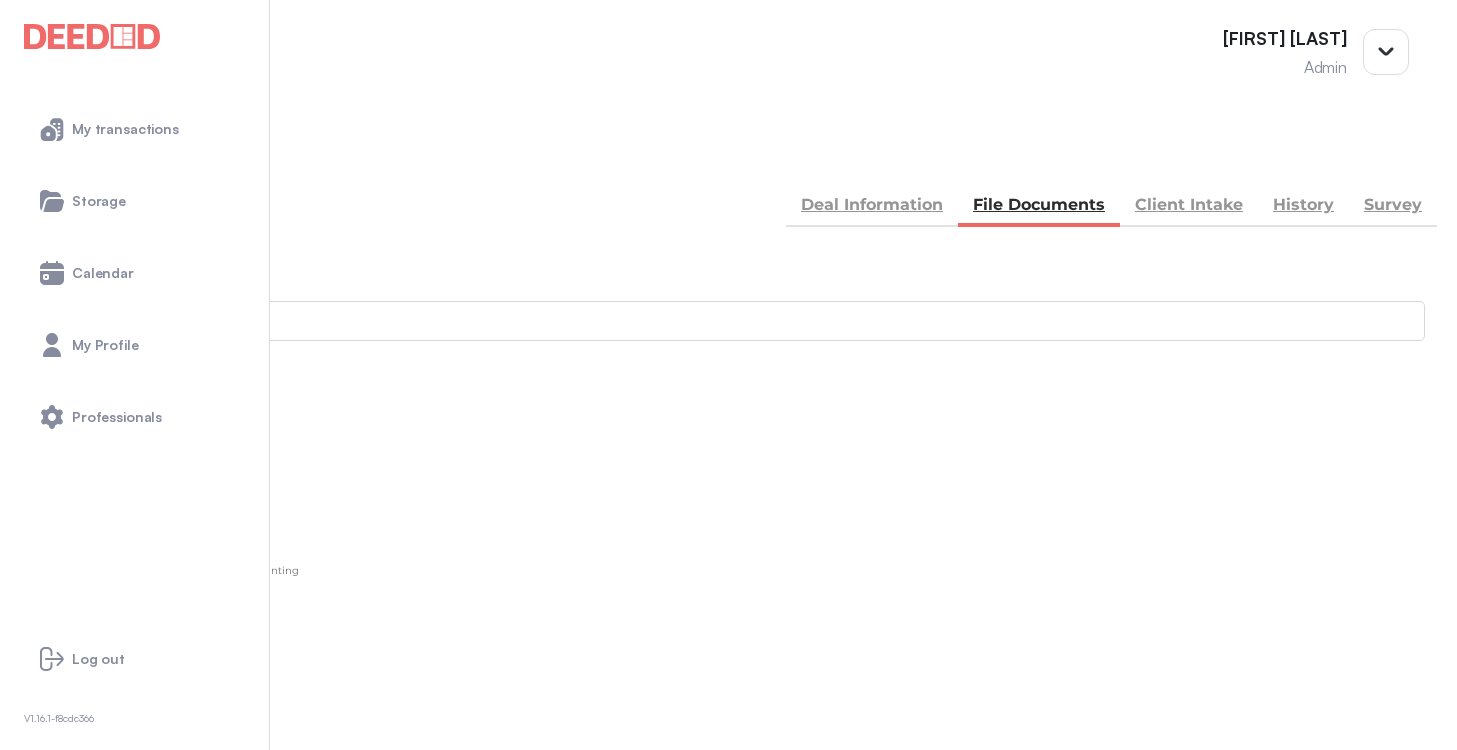click on "Add new document" at bounding box center (108, 474) 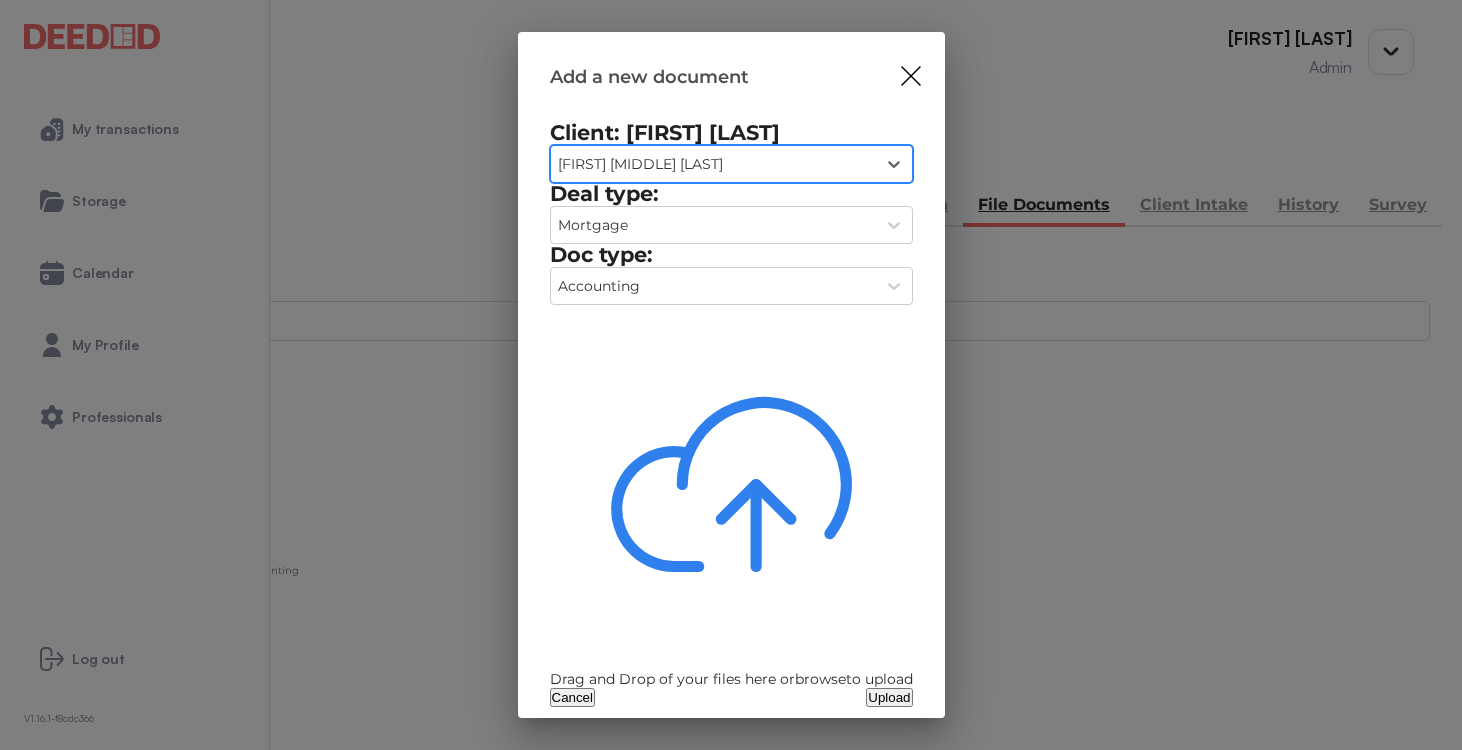 click on "Drag and Drop of your files here or  browse  to upload" at bounding box center [731, 495] 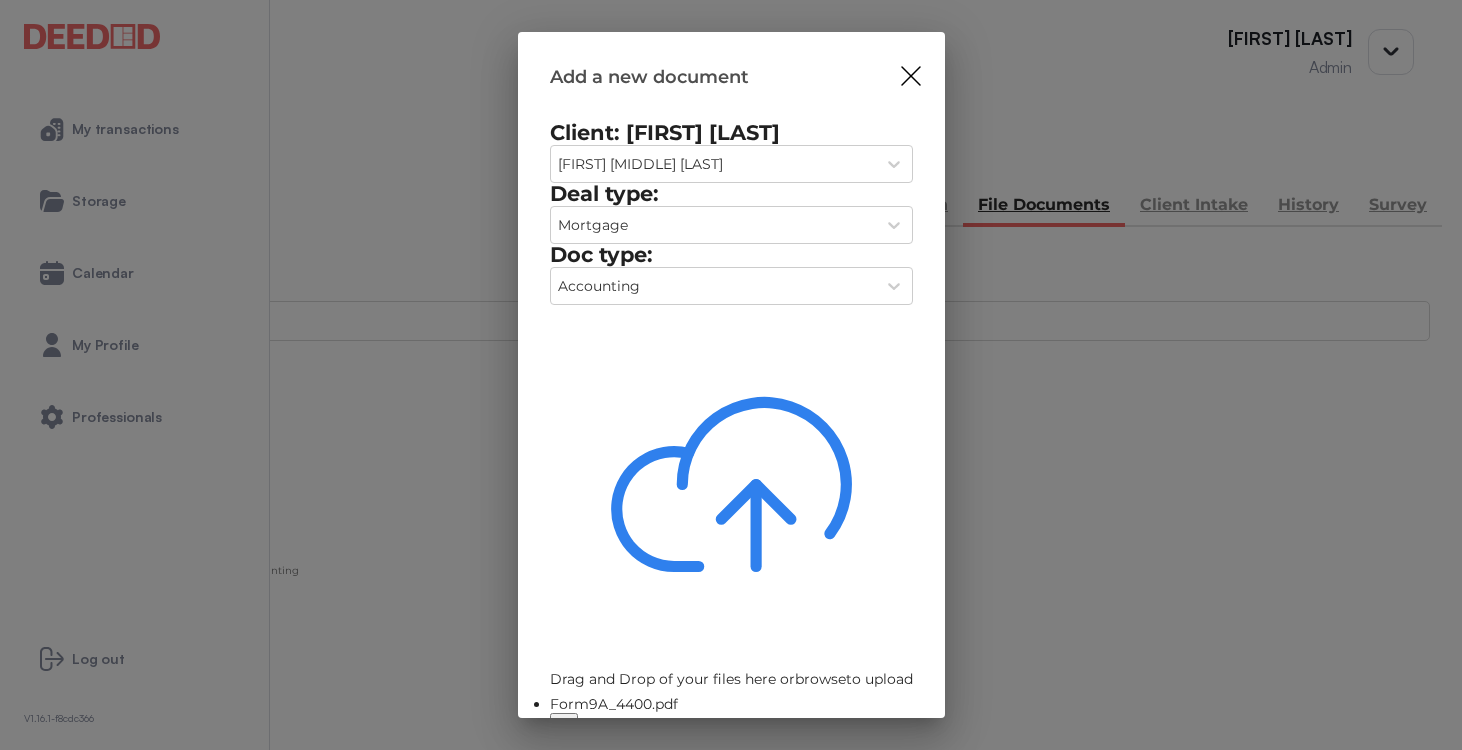 click on "Upload" at bounding box center (889, 753) 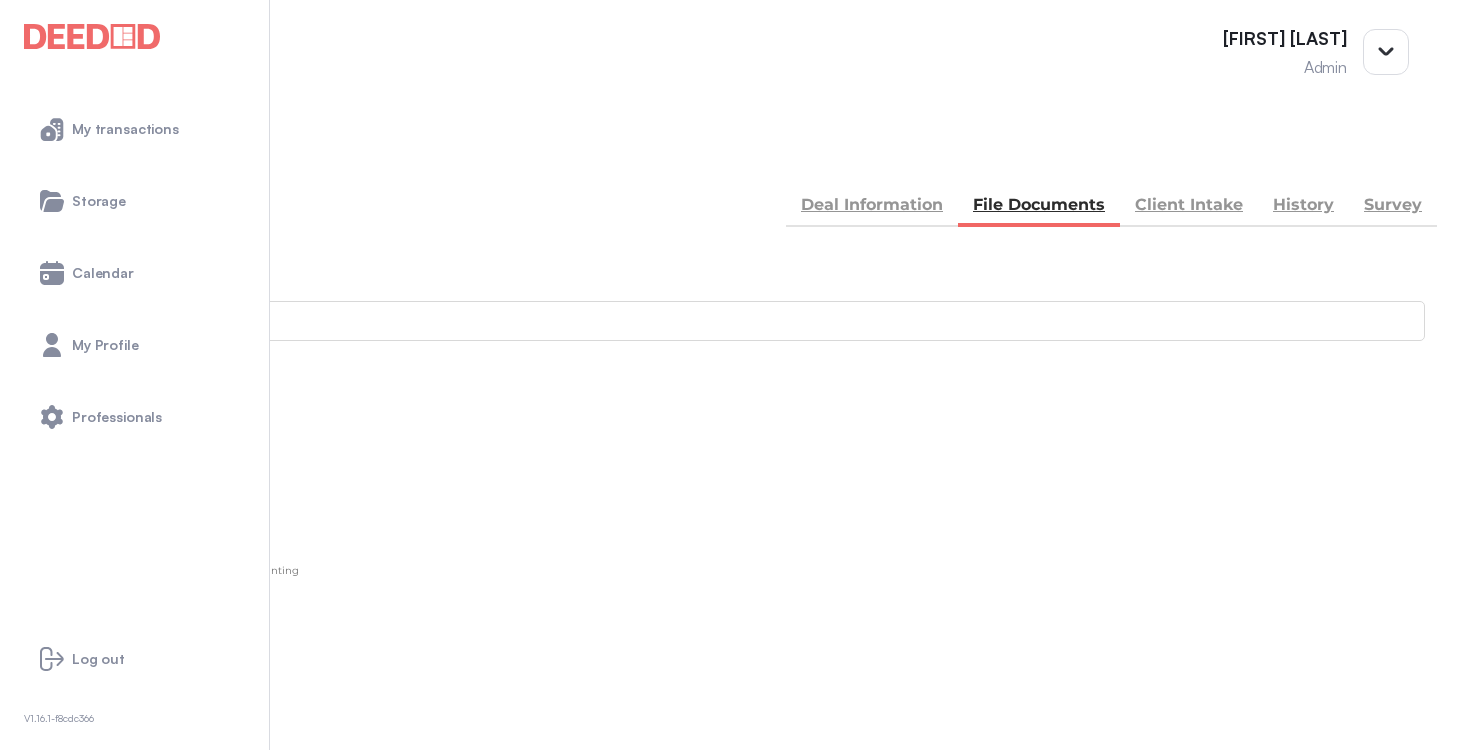 click on "BACK" at bounding box center [90, 155] 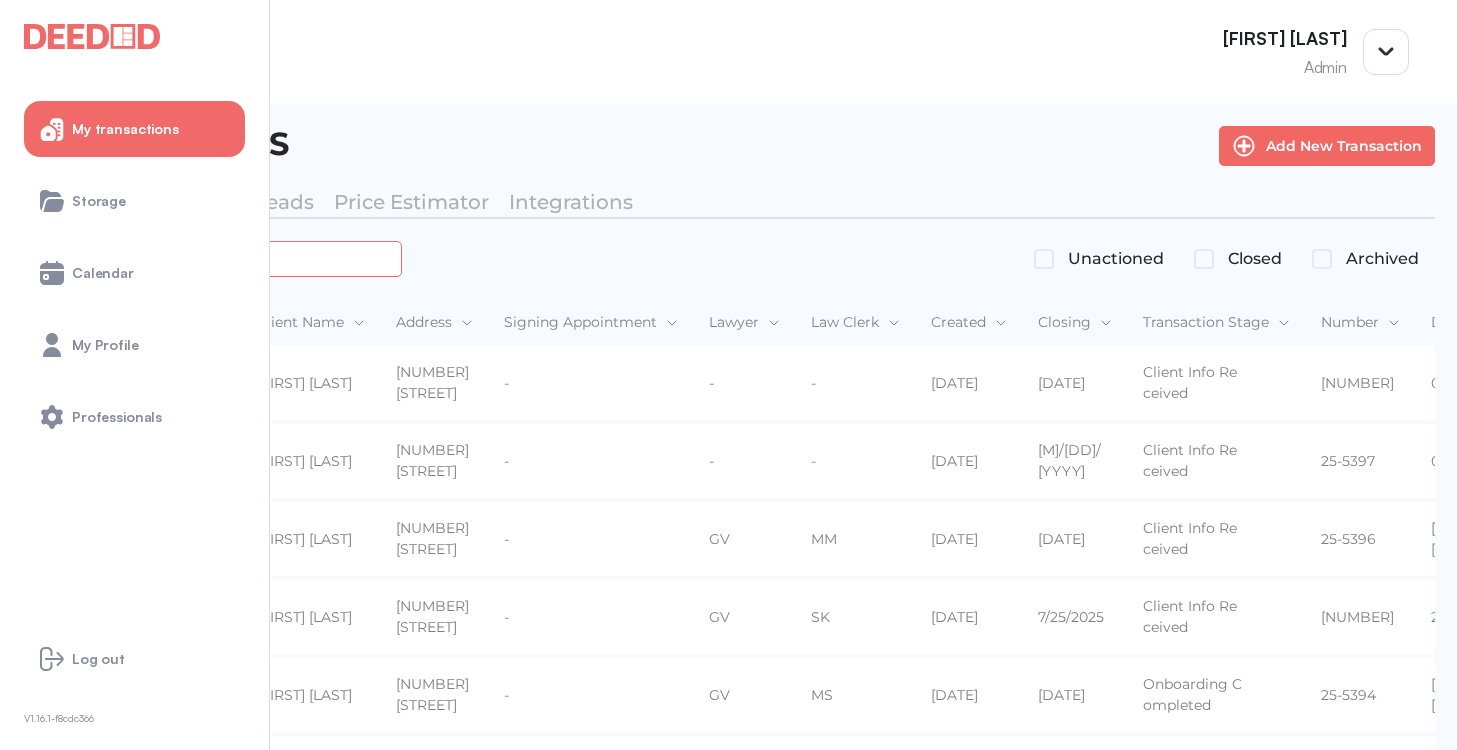 click at bounding box center (224, 258) 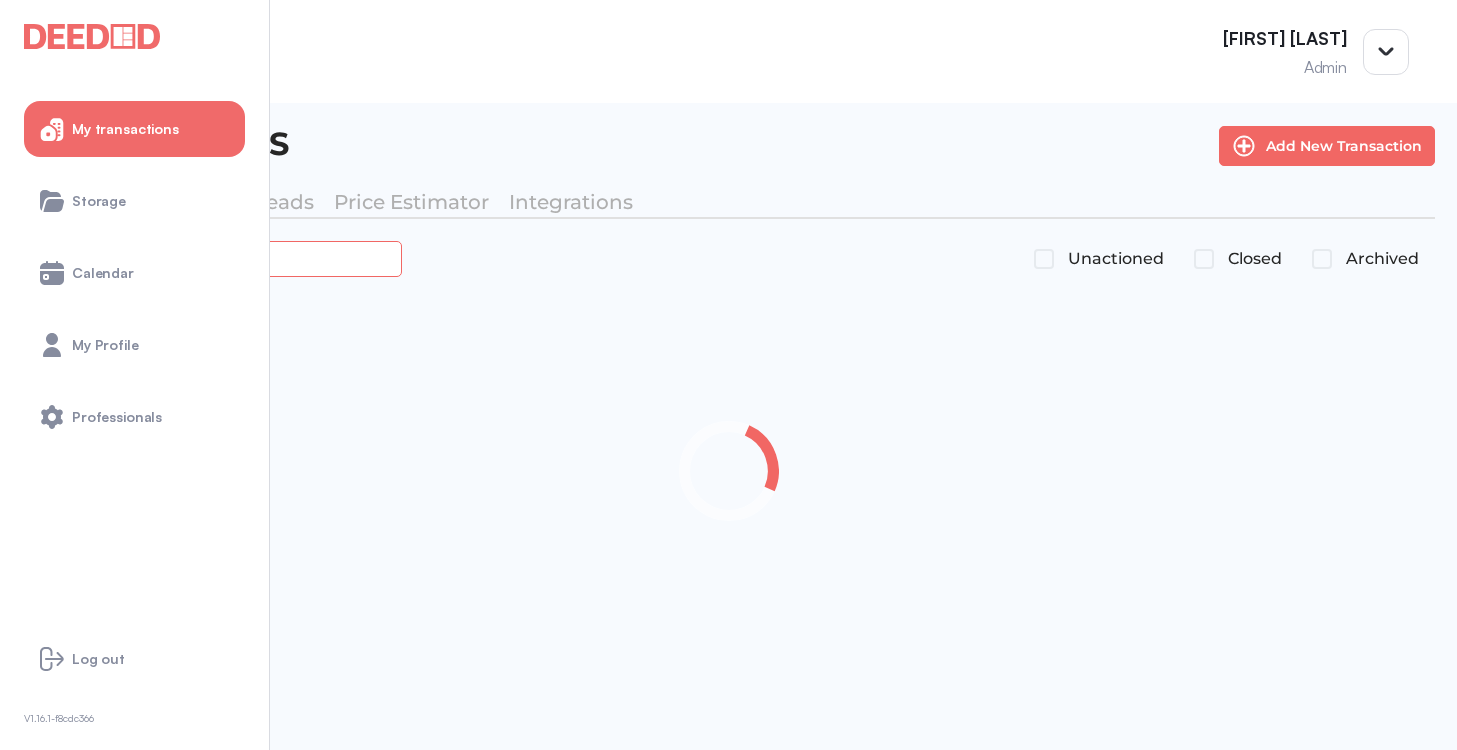 type on "*******" 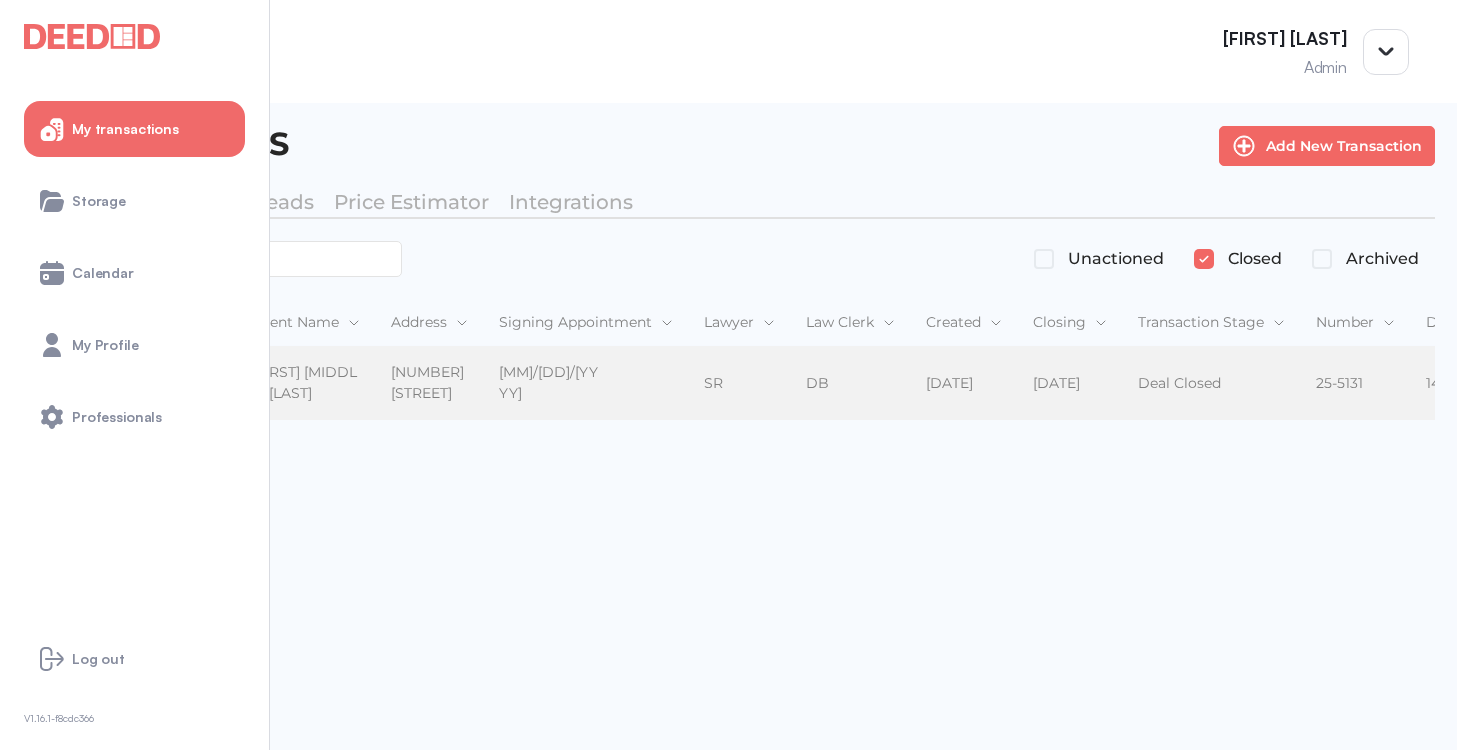click on "[FIRST] [LAST] [FIRST] [LAST]" at bounding box center (305, 384) 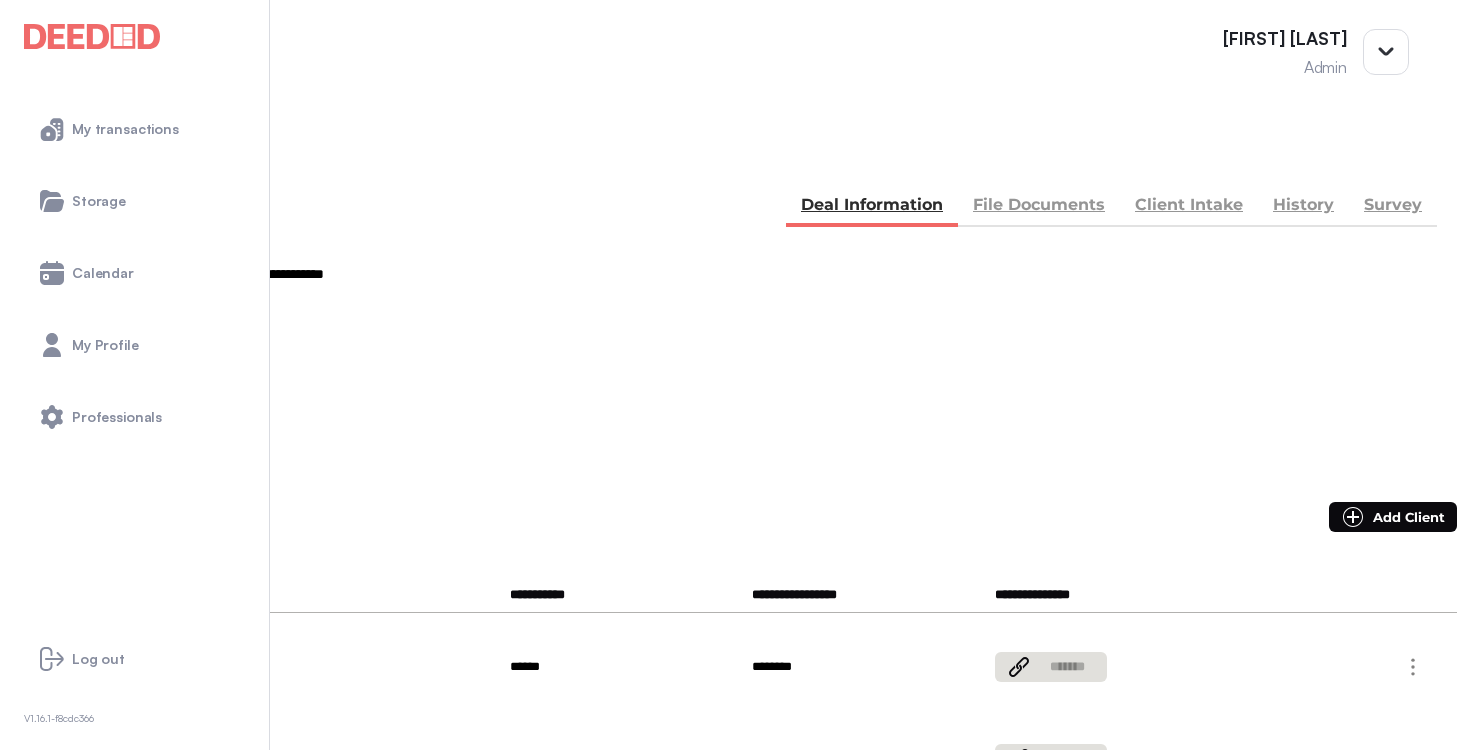 click on "File Documents" at bounding box center (1039, 207) 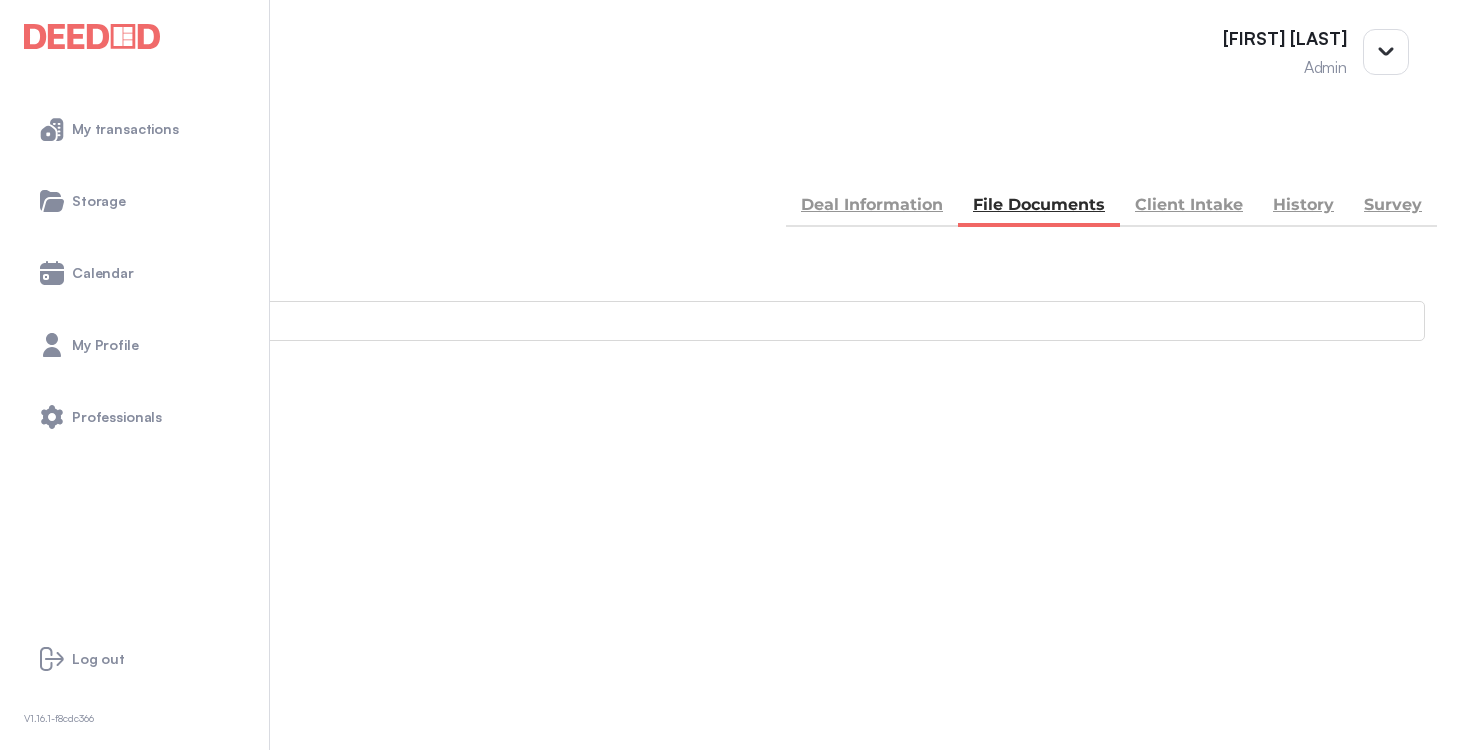 click on "Accounting -- [NUMBER]  members - [NUMBER]" at bounding box center [728, 891] 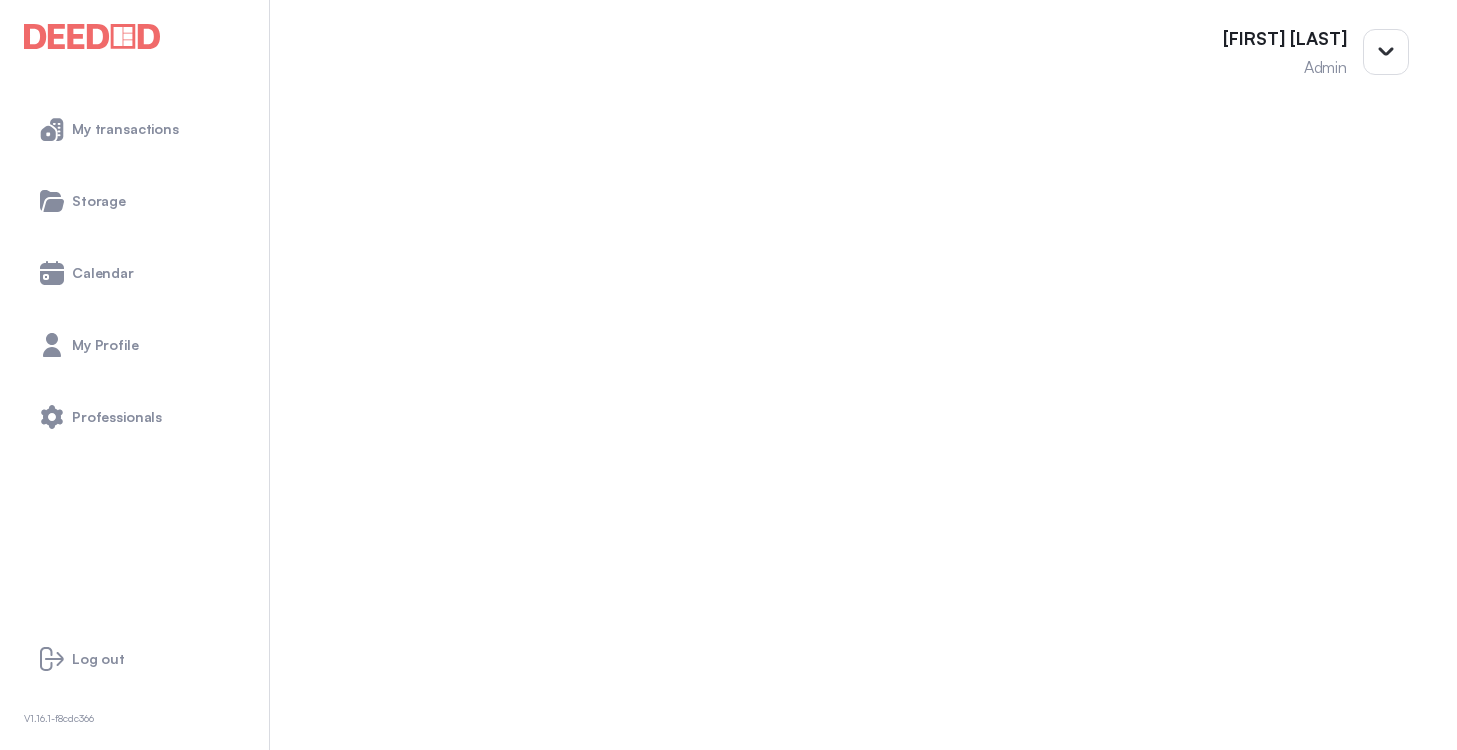 scroll, scrollTop: 0, scrollLeft: 0, axis: both 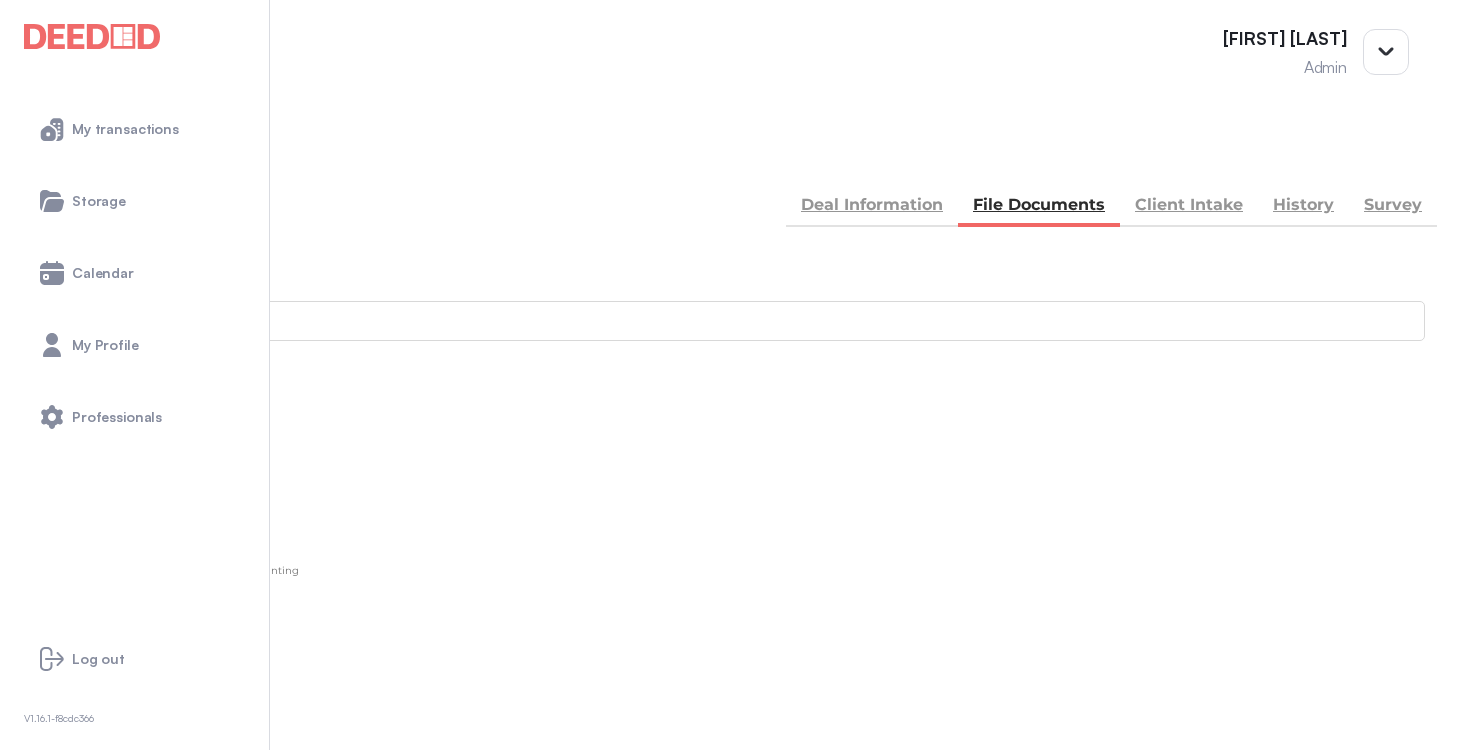 click at bounding box center [35, 155] 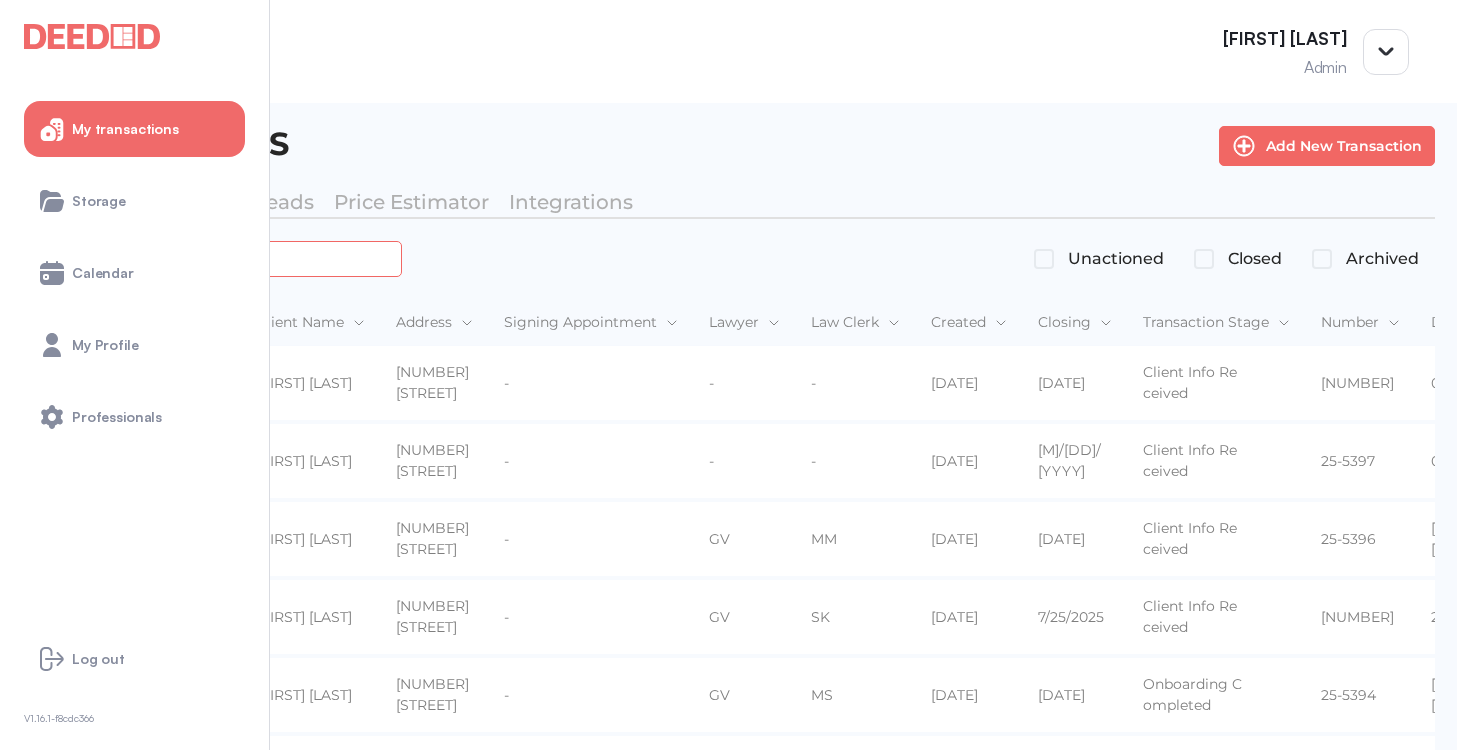 click at bounding box center [224, 258] 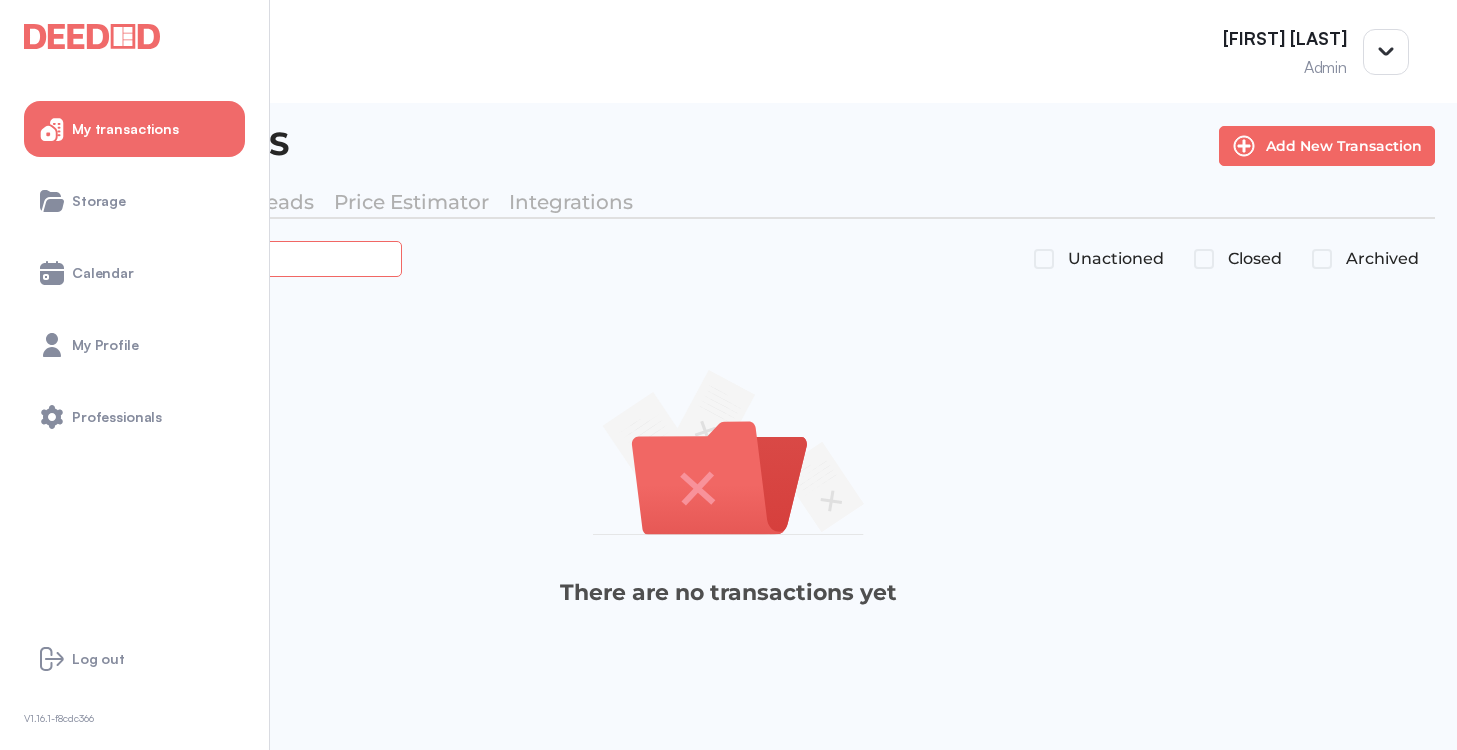 drag, startPoint x: 387, startPoint y: 261, endPoint x: 299, endPoint y: 253, distance: 88.362885 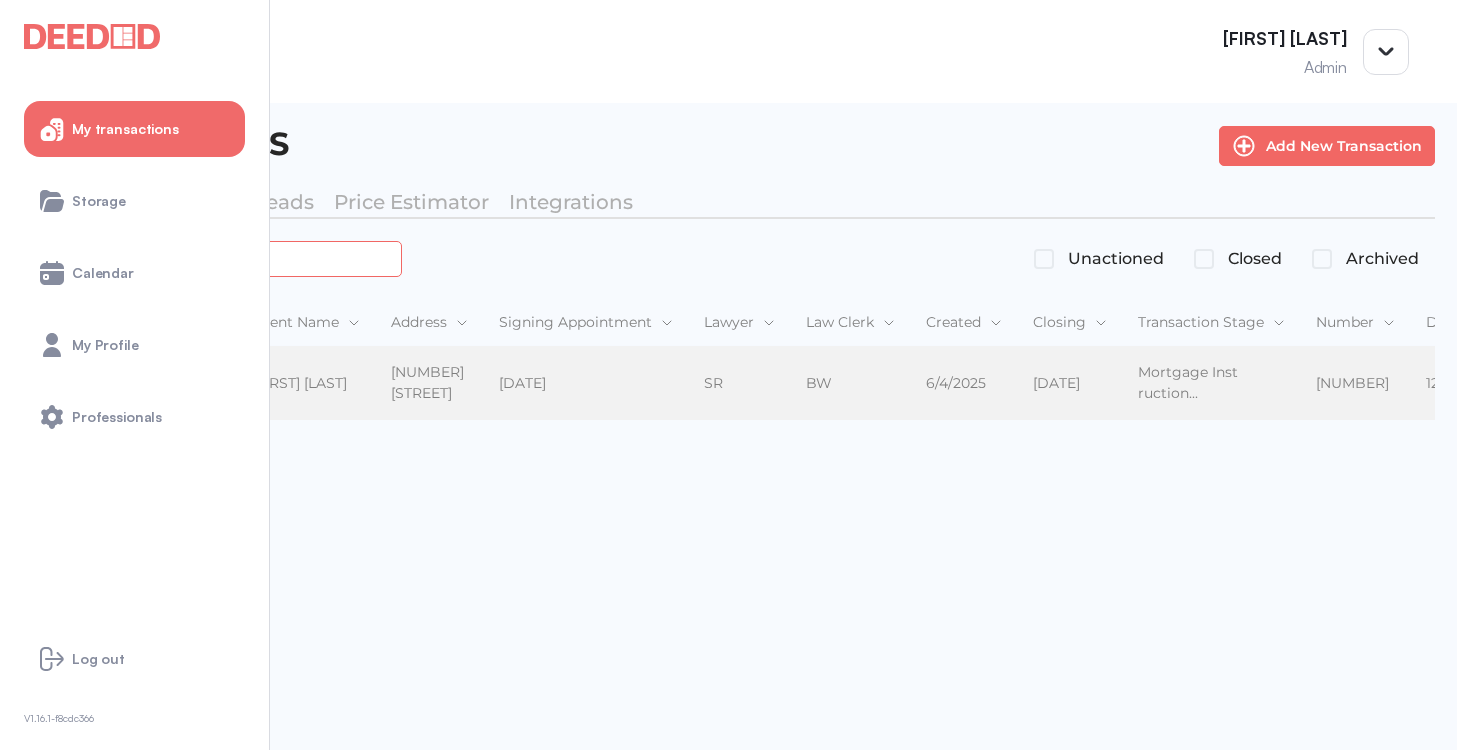 type on "*******" 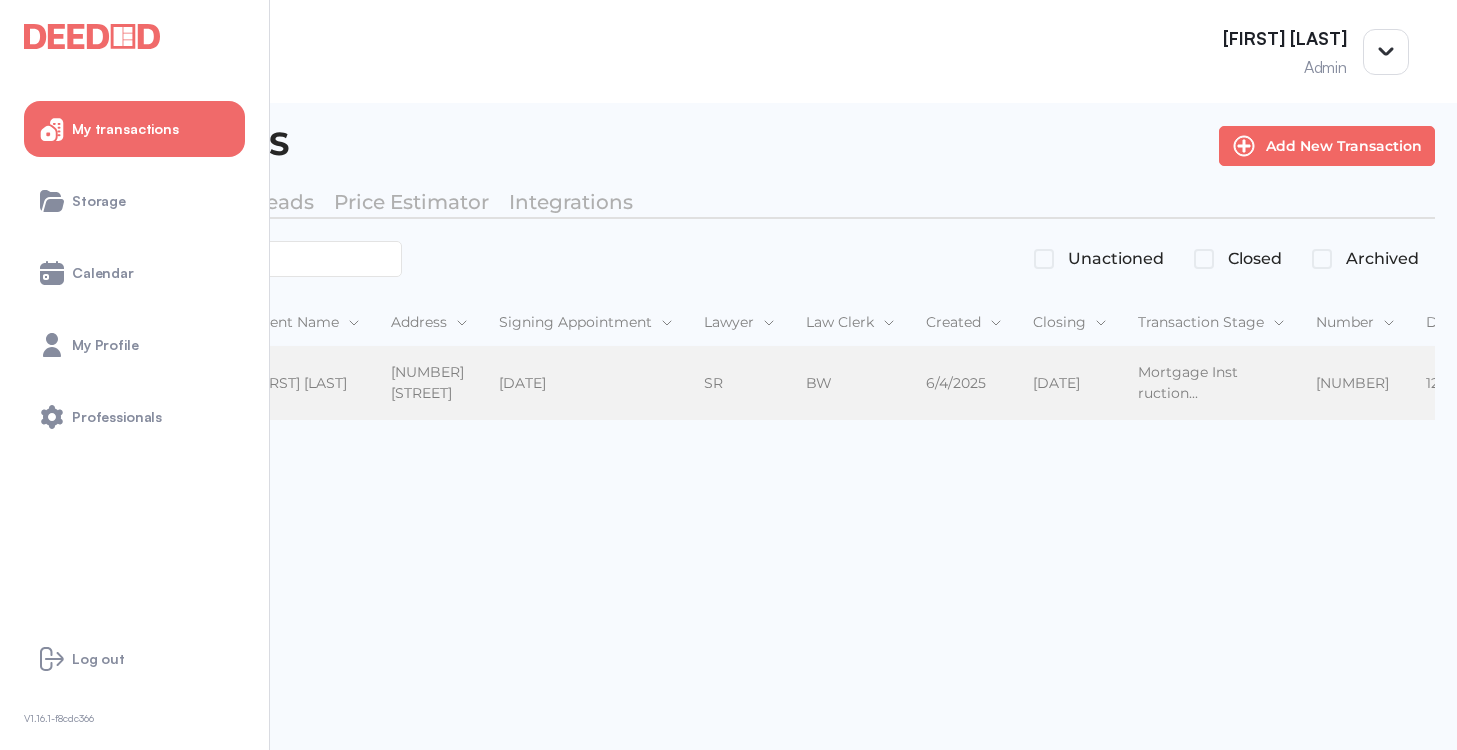 click on "[FIRST] [LAST] [FIRST] [LAST]" at bounding box center (305, 384) 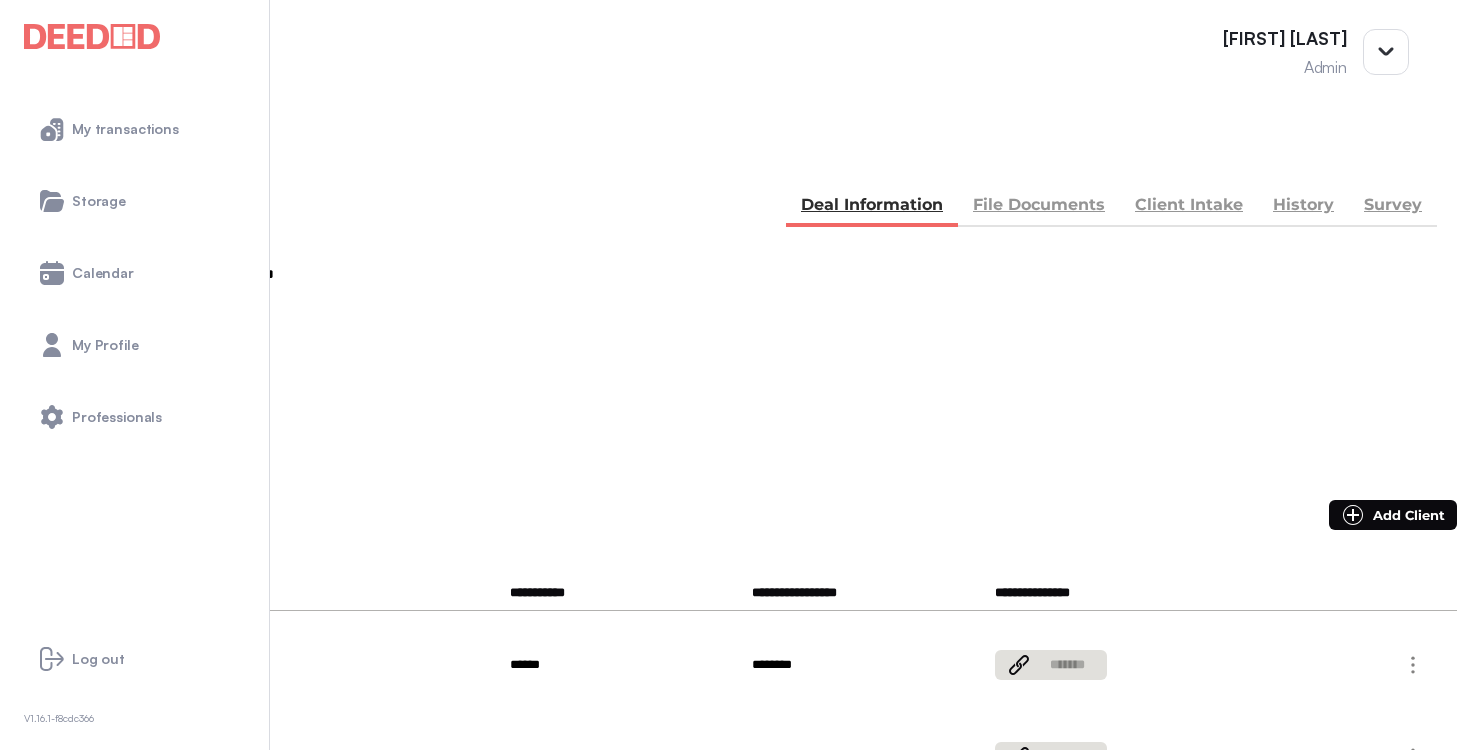 click on "File Documents" at bounding box center (1039, 207) 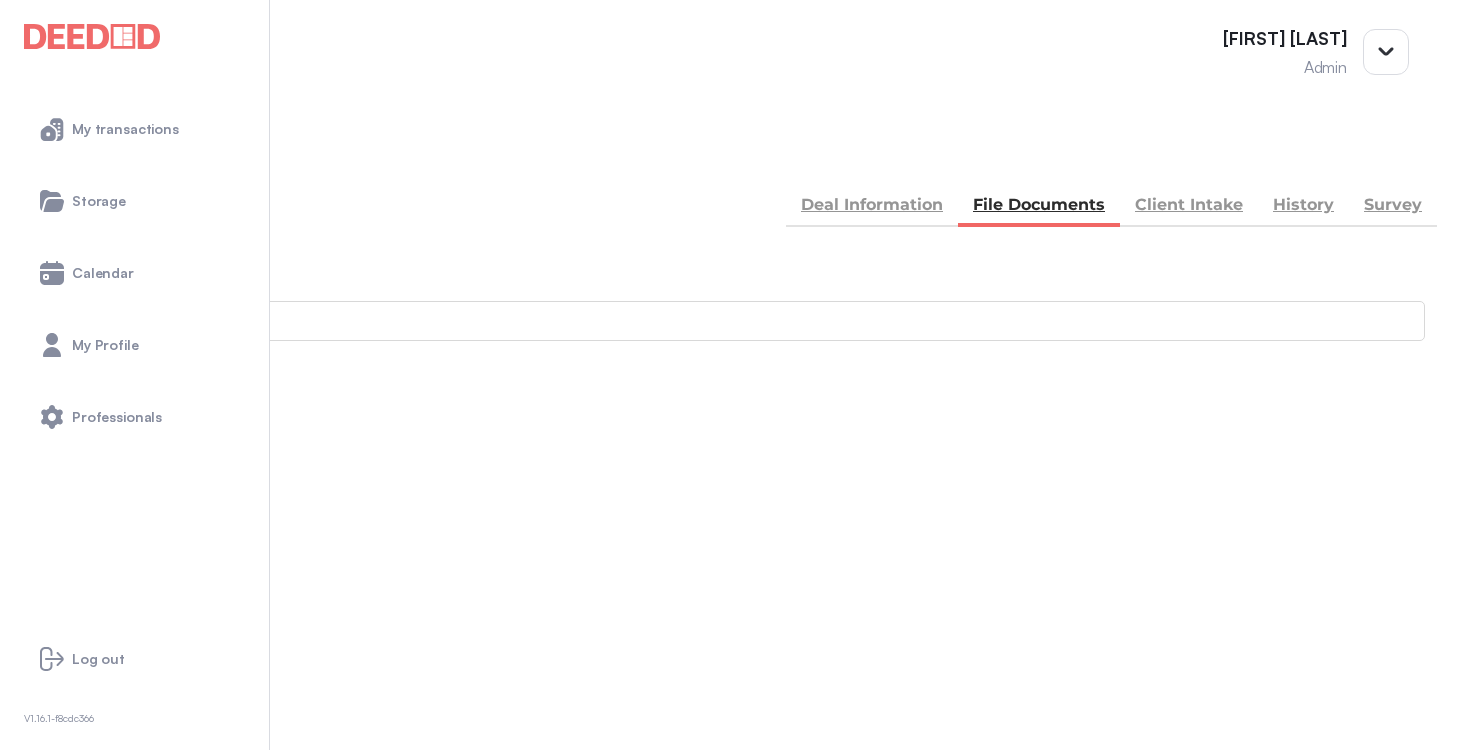 click on "Accounting" at bounding box center [728, 846] 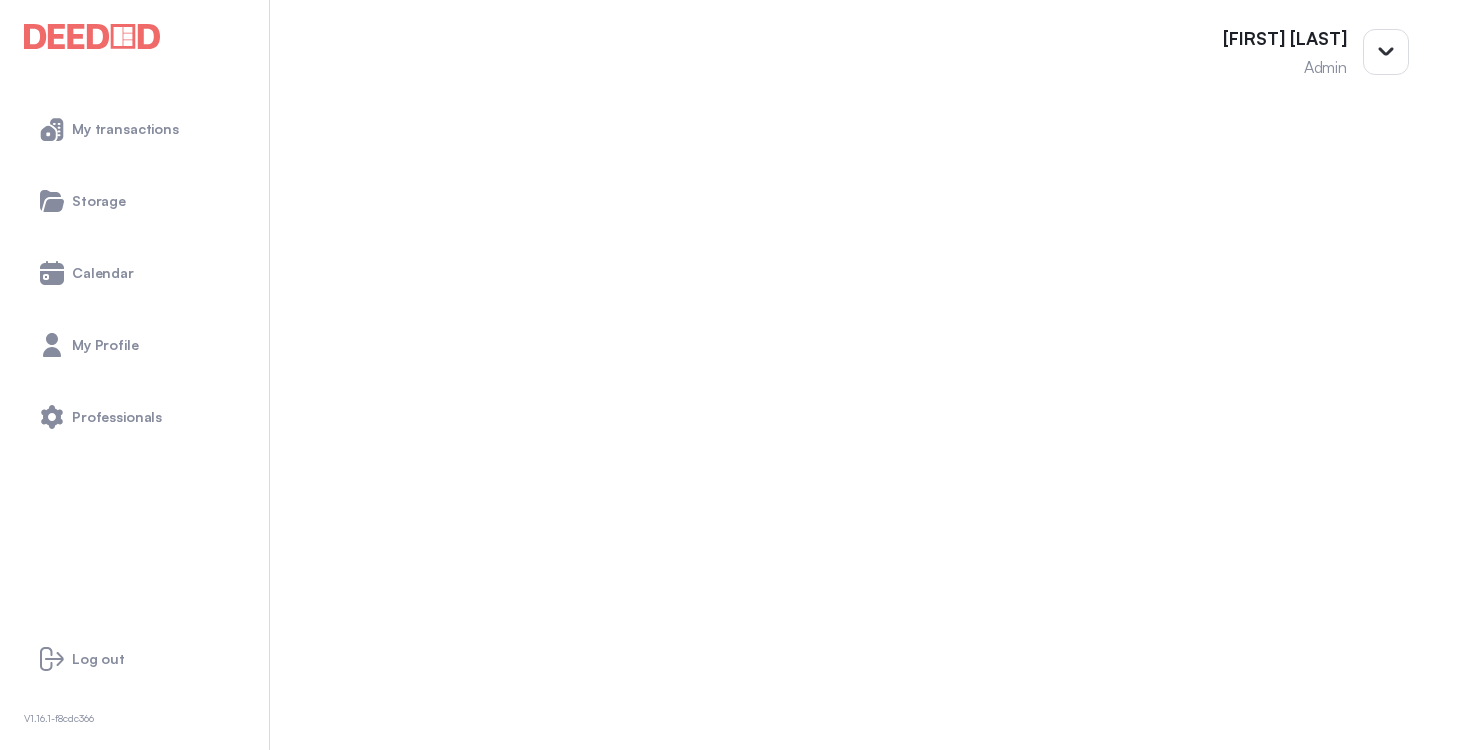 scroll, scrollTop: 0, scrollLeft: 0, axis: both 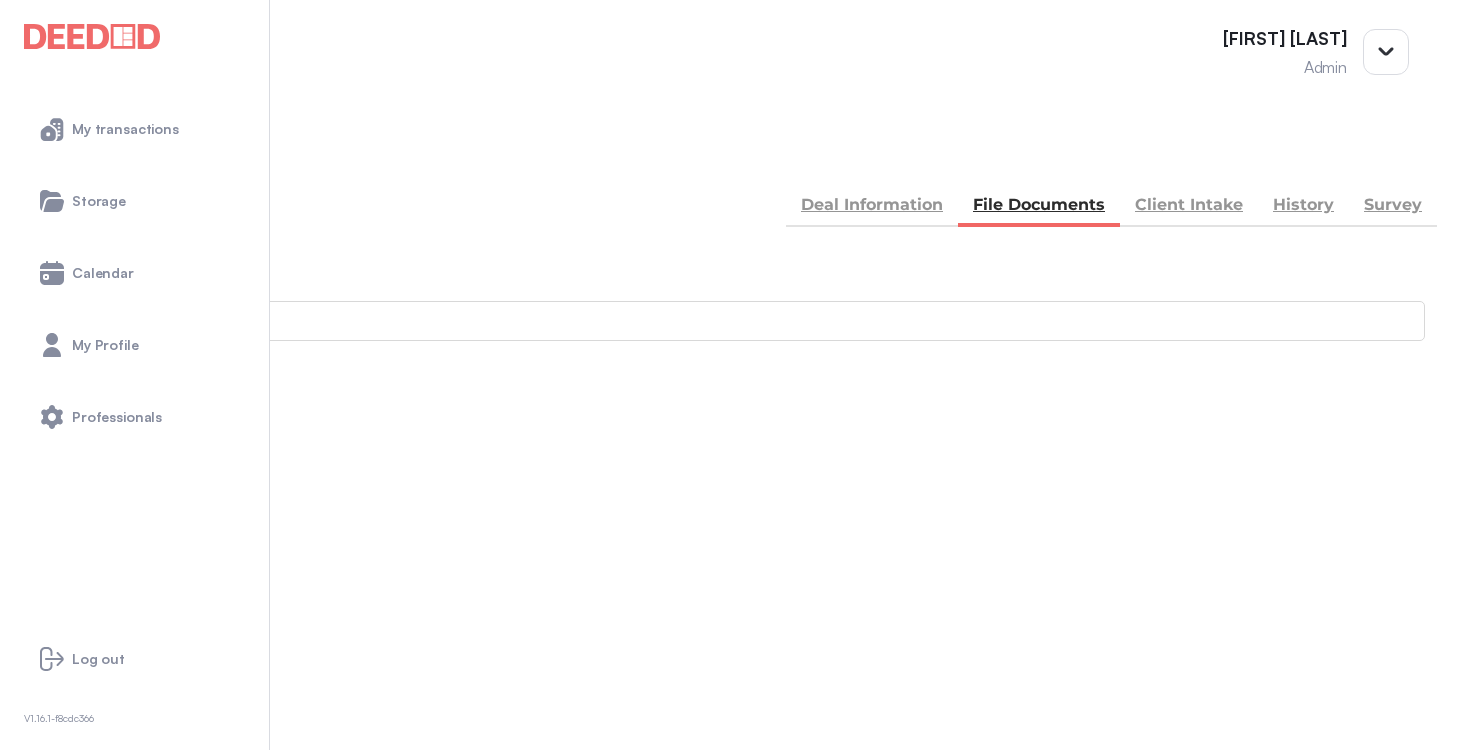 click on "Add new document" at bounding box center [108, 474] 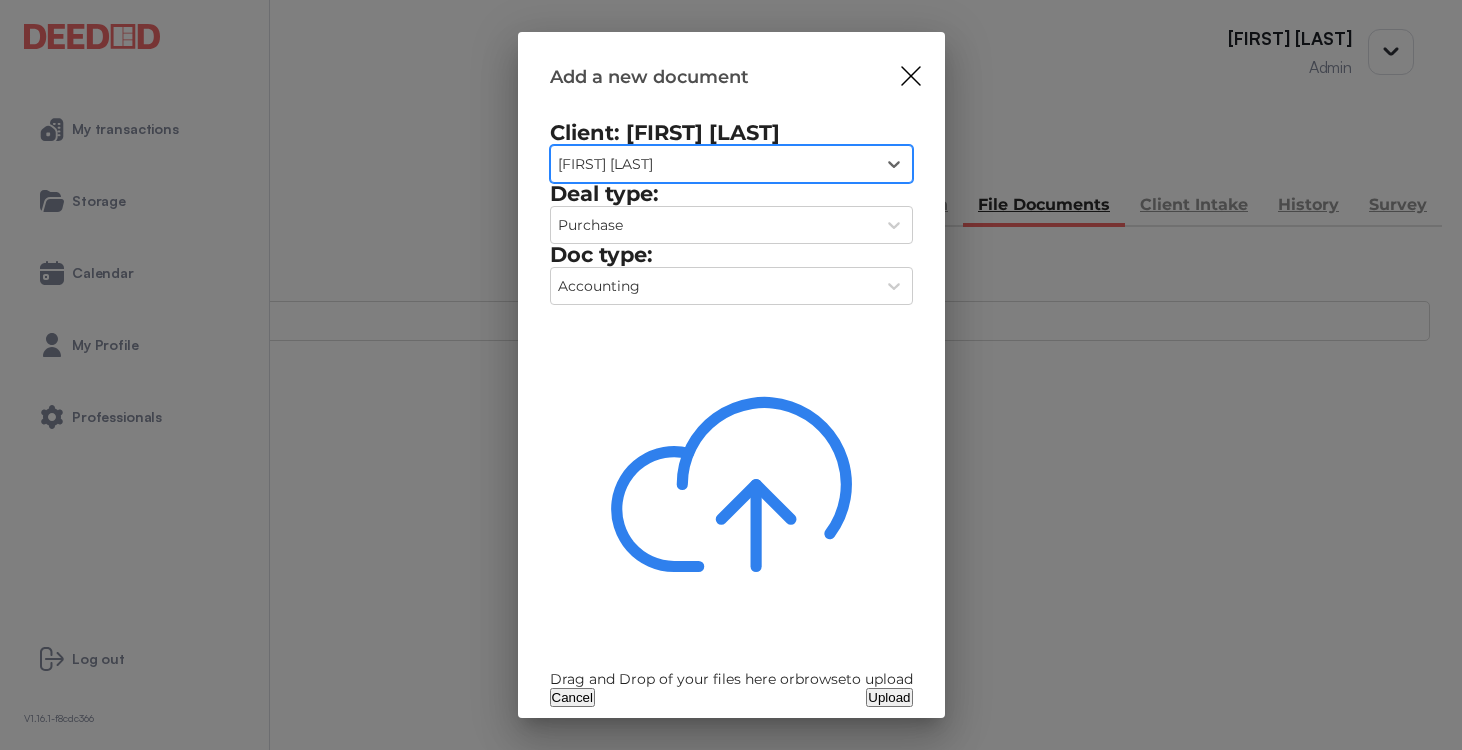 click on "Drag and Drop of your files here or  browse  to upload" at bounding box center [731, 679] 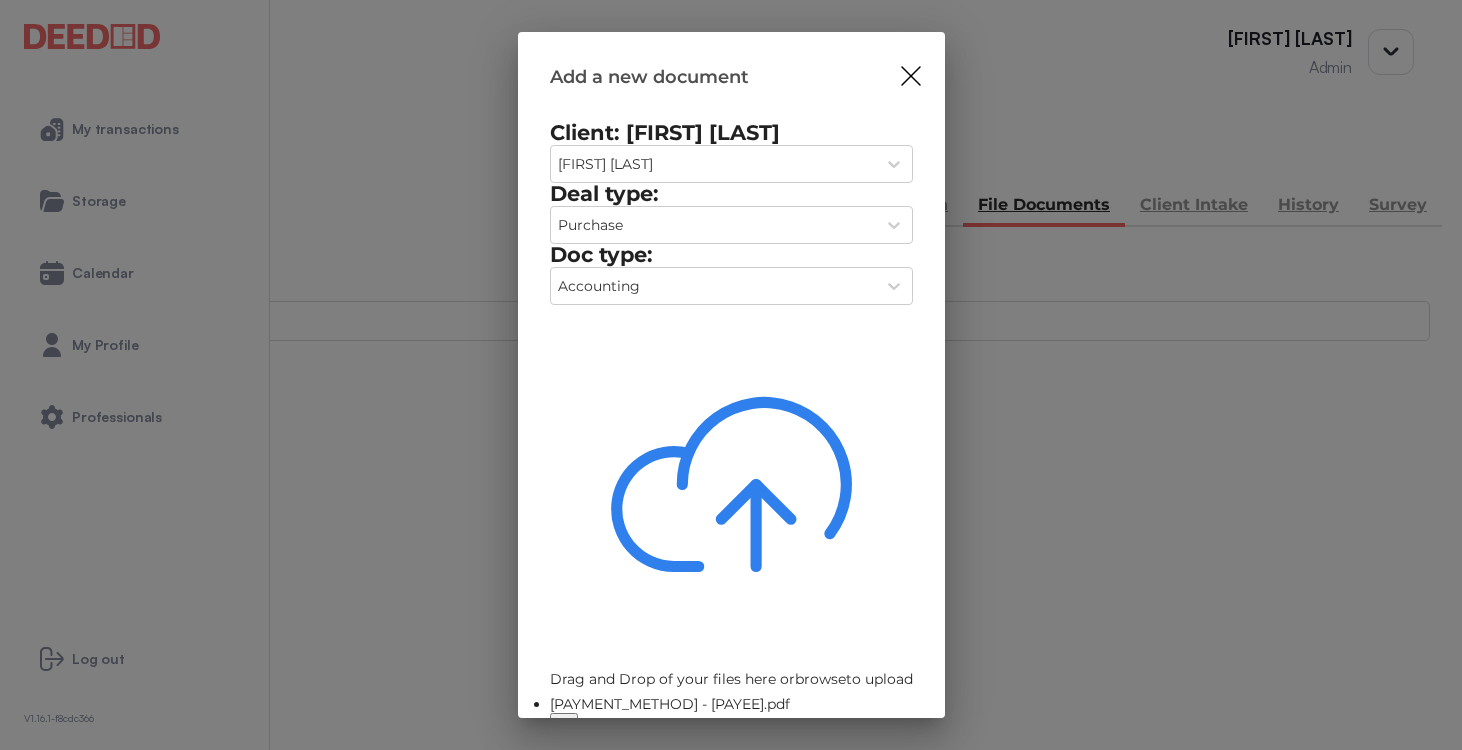 click on "Upload" at bounding box center (889, 753) 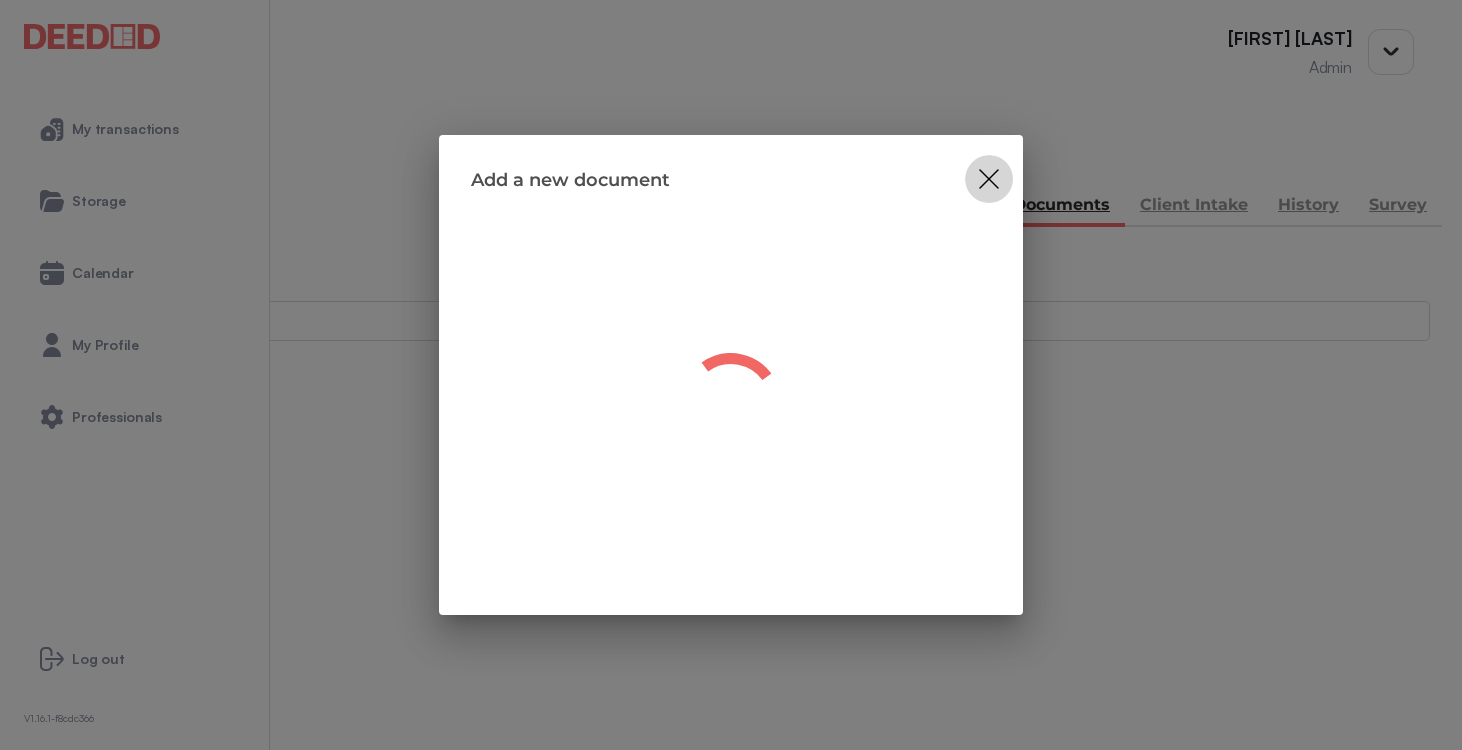 click at bounding box center (989, 179) 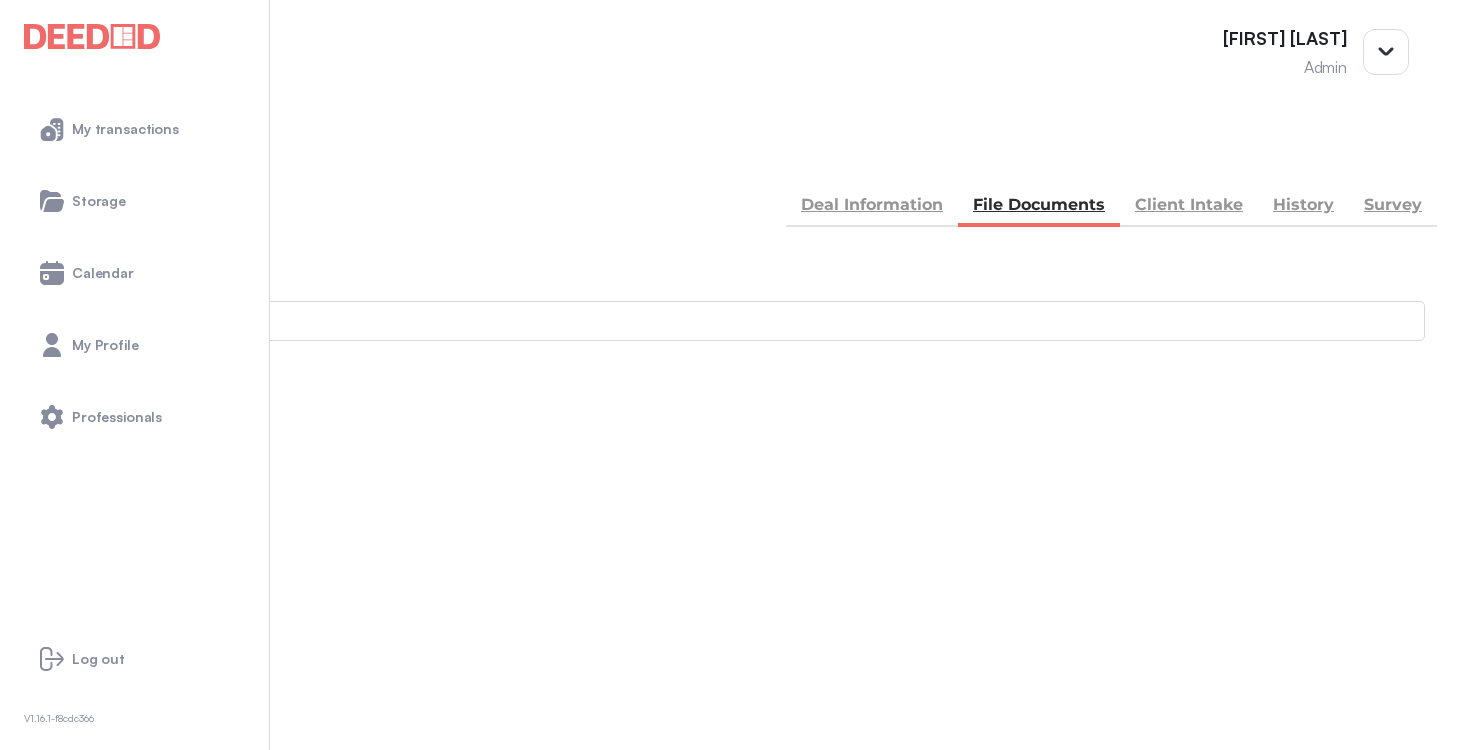 click at bounding box center (14, 1078) 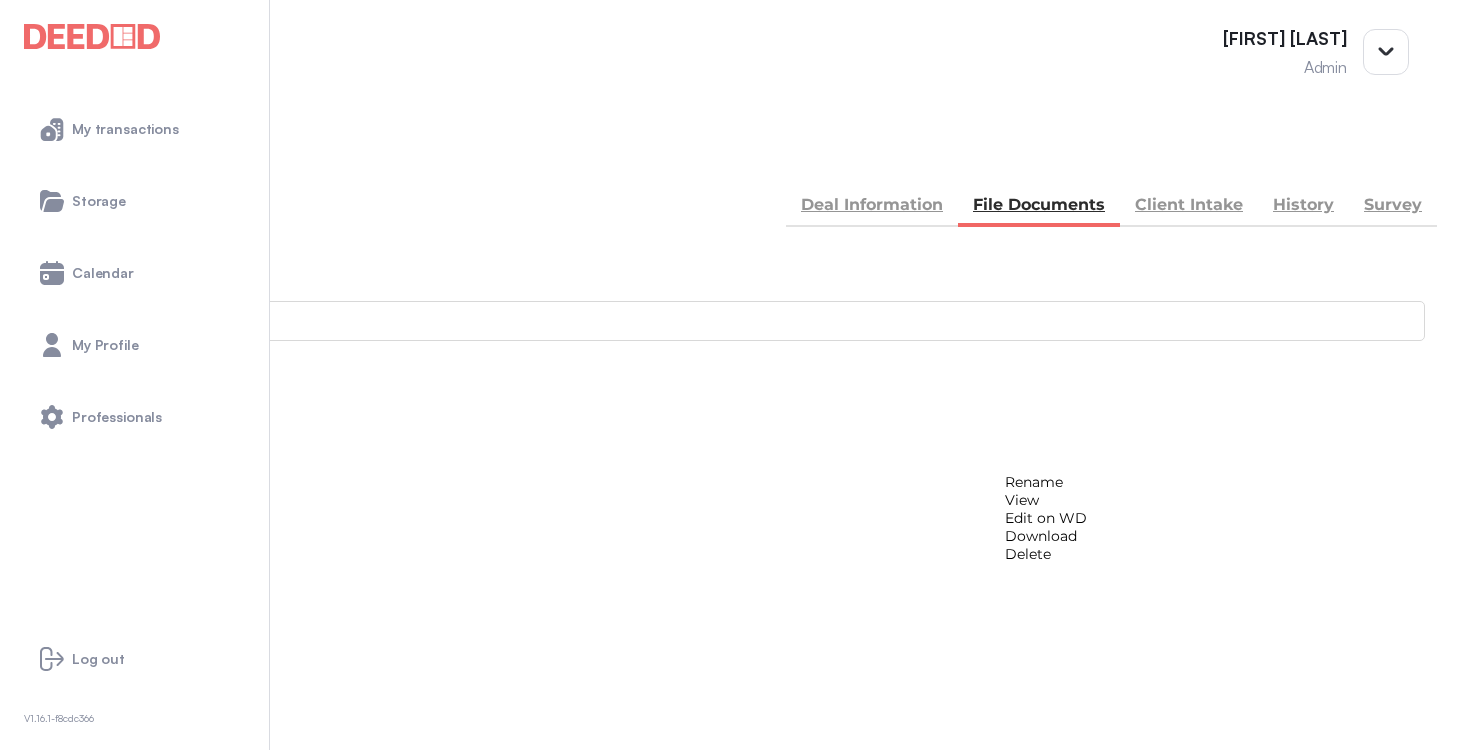 click on "Delete" at bounding box center [1046, 554] 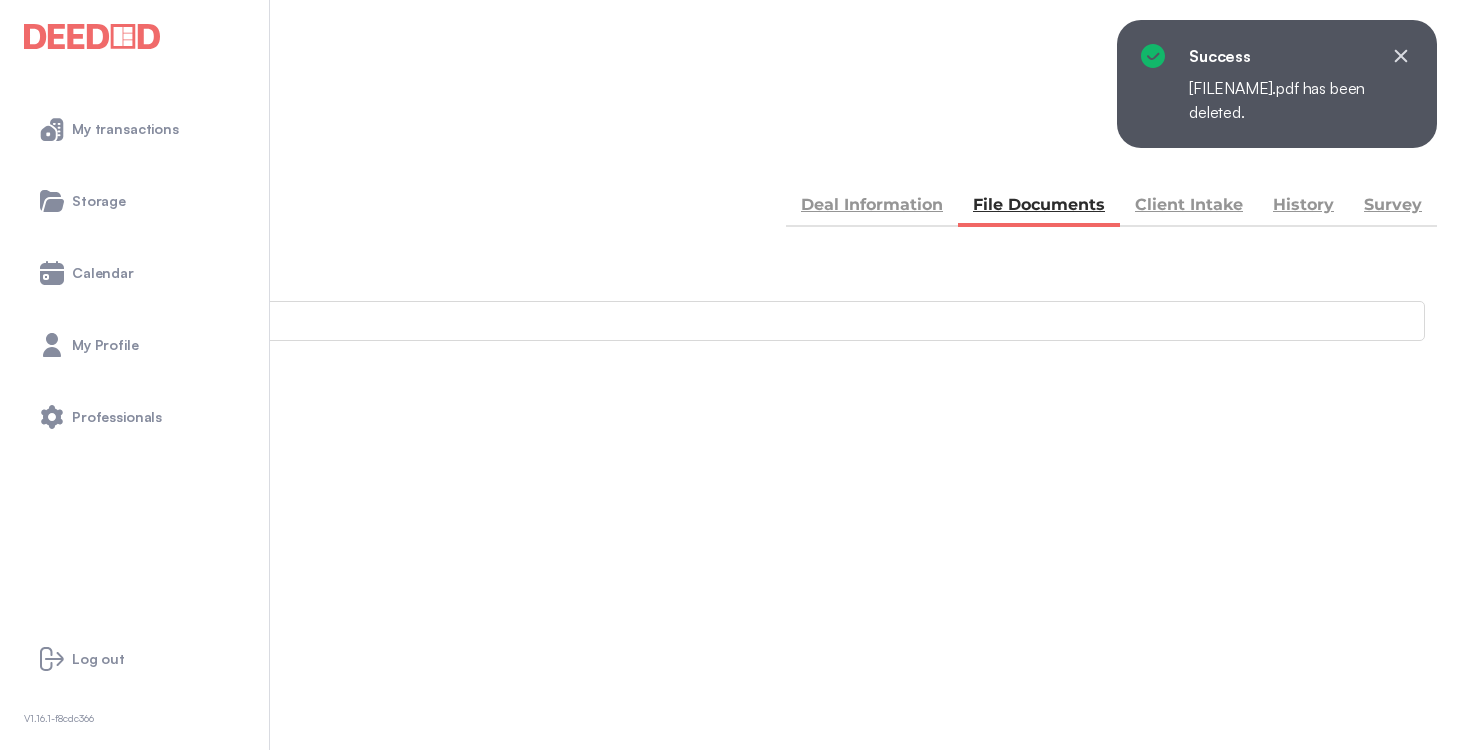 click at bounding box center (35, 155) 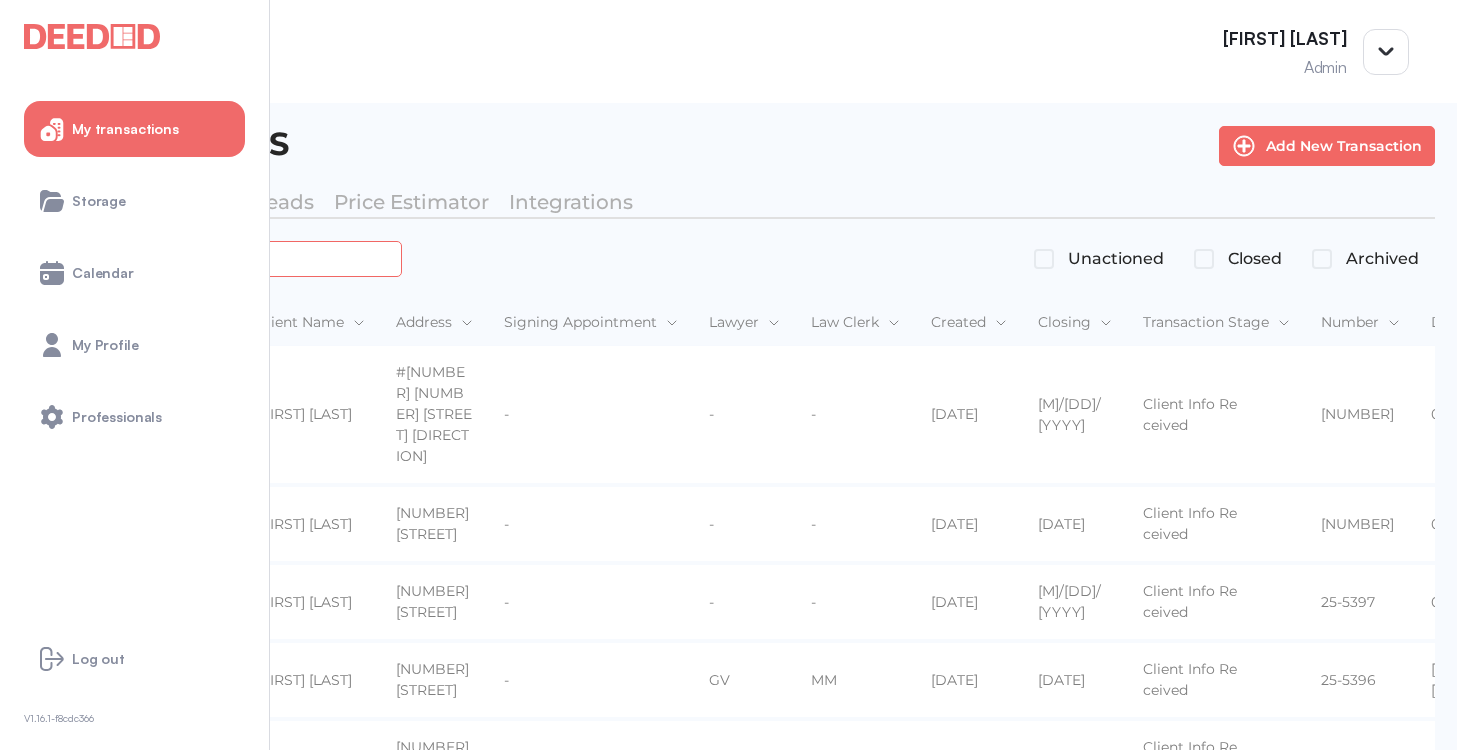 click at bounding box center (224, 258) 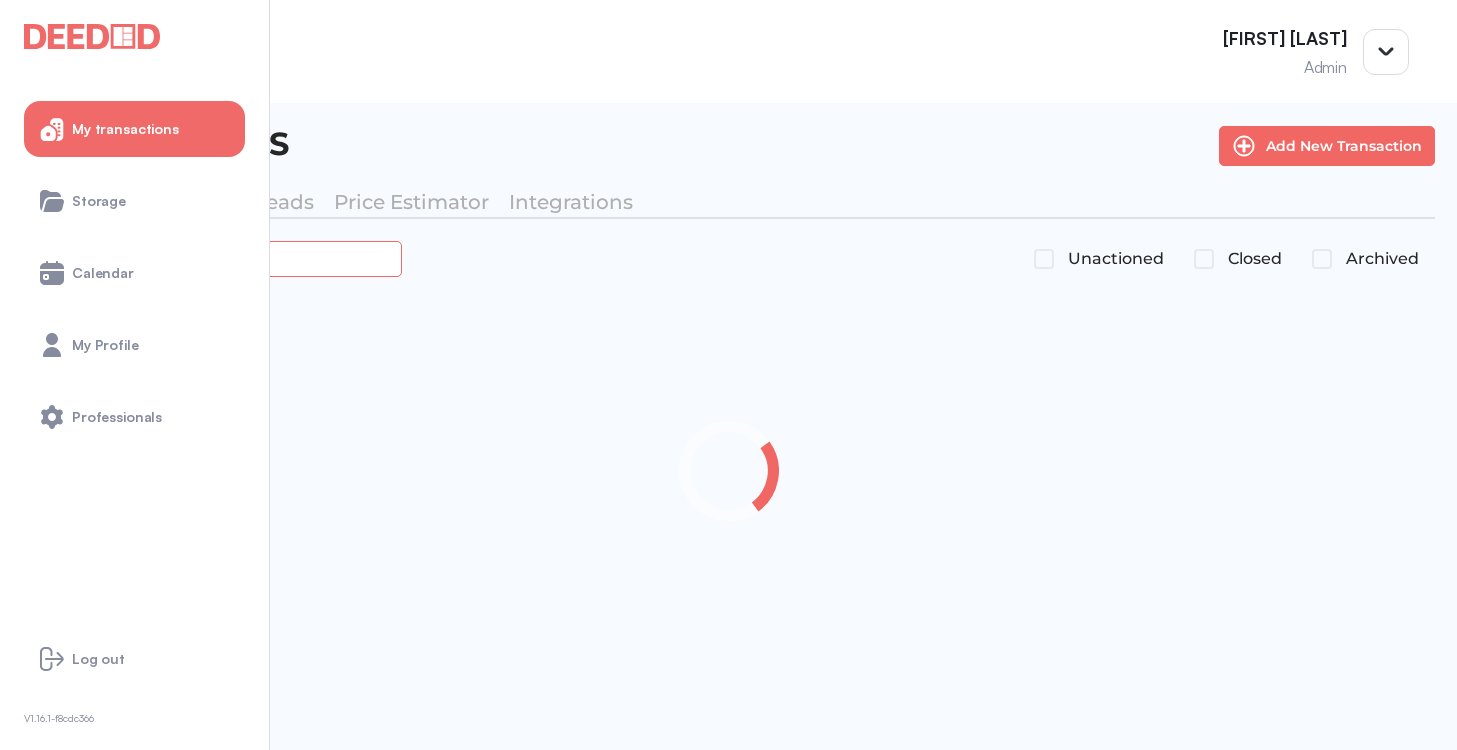 type on "*******" 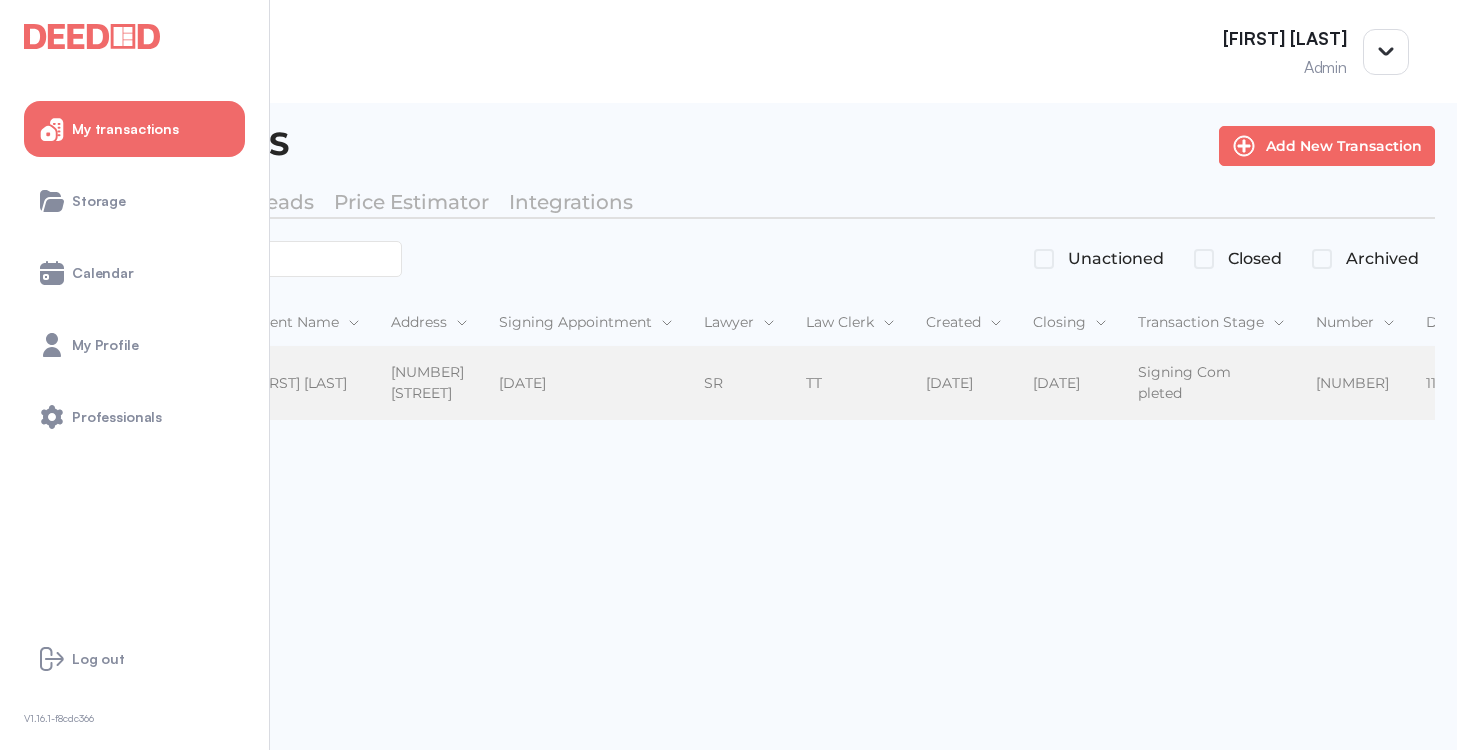 click on "[FIRST] [LAST]" at bounding box center [305, 383] 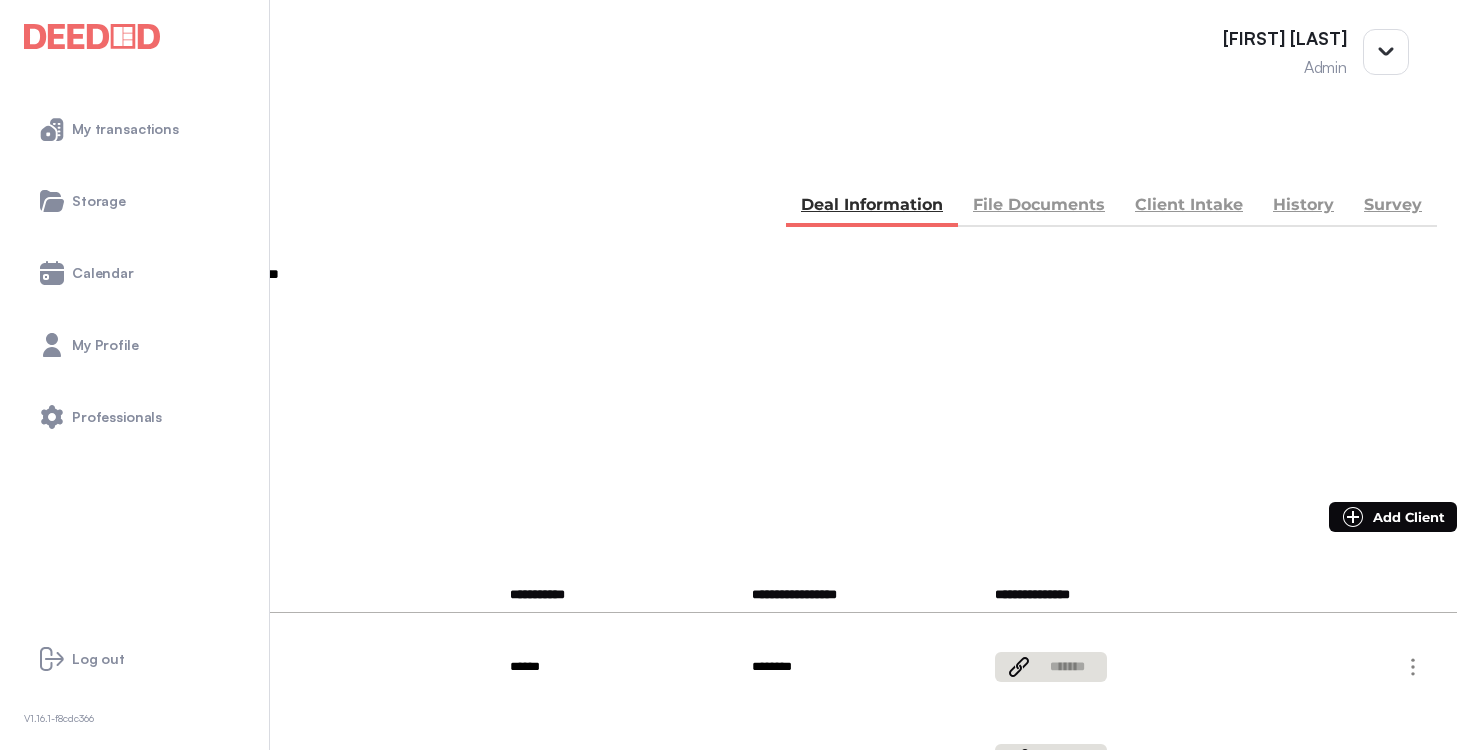 click on "File Documents" at bounding box center (1039, 207) 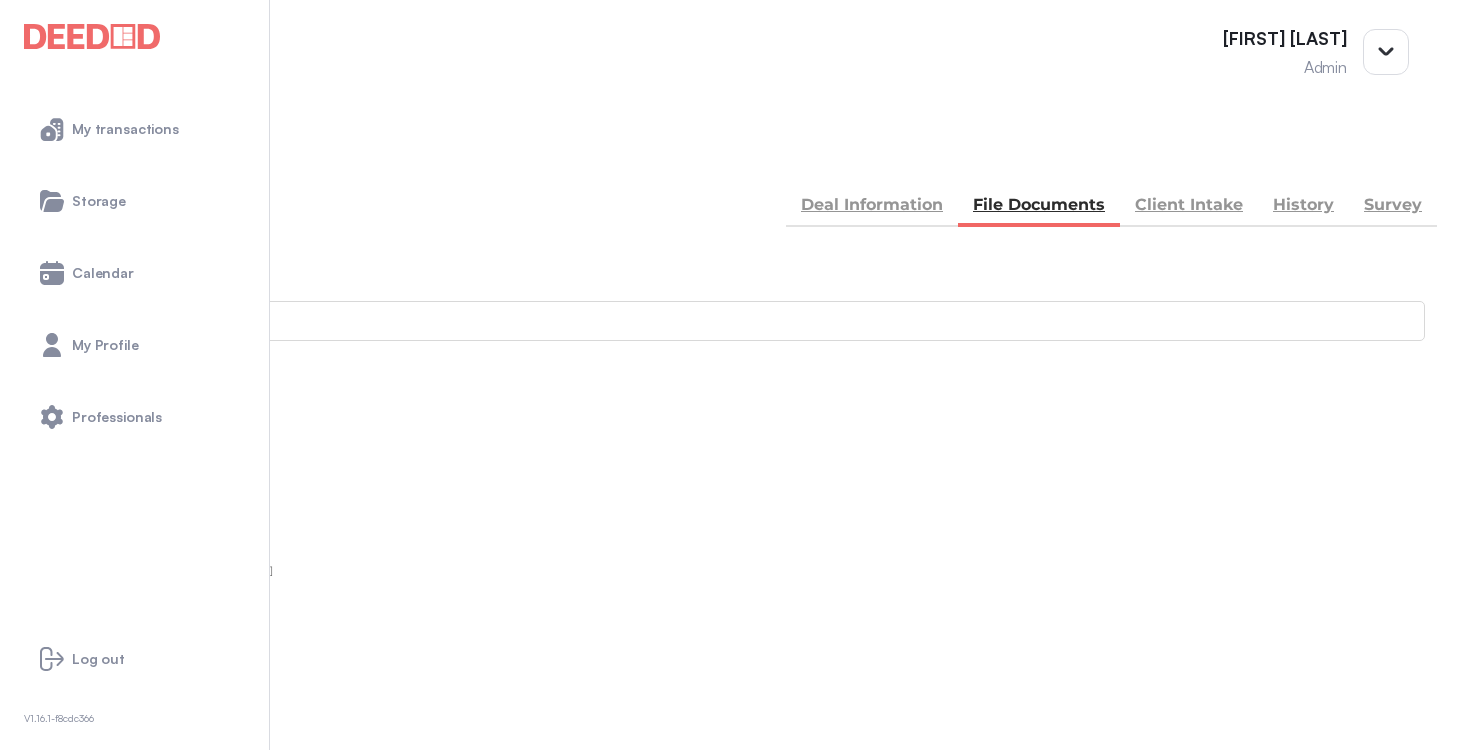 click on "Accounting" at bounding box center (728, 846) 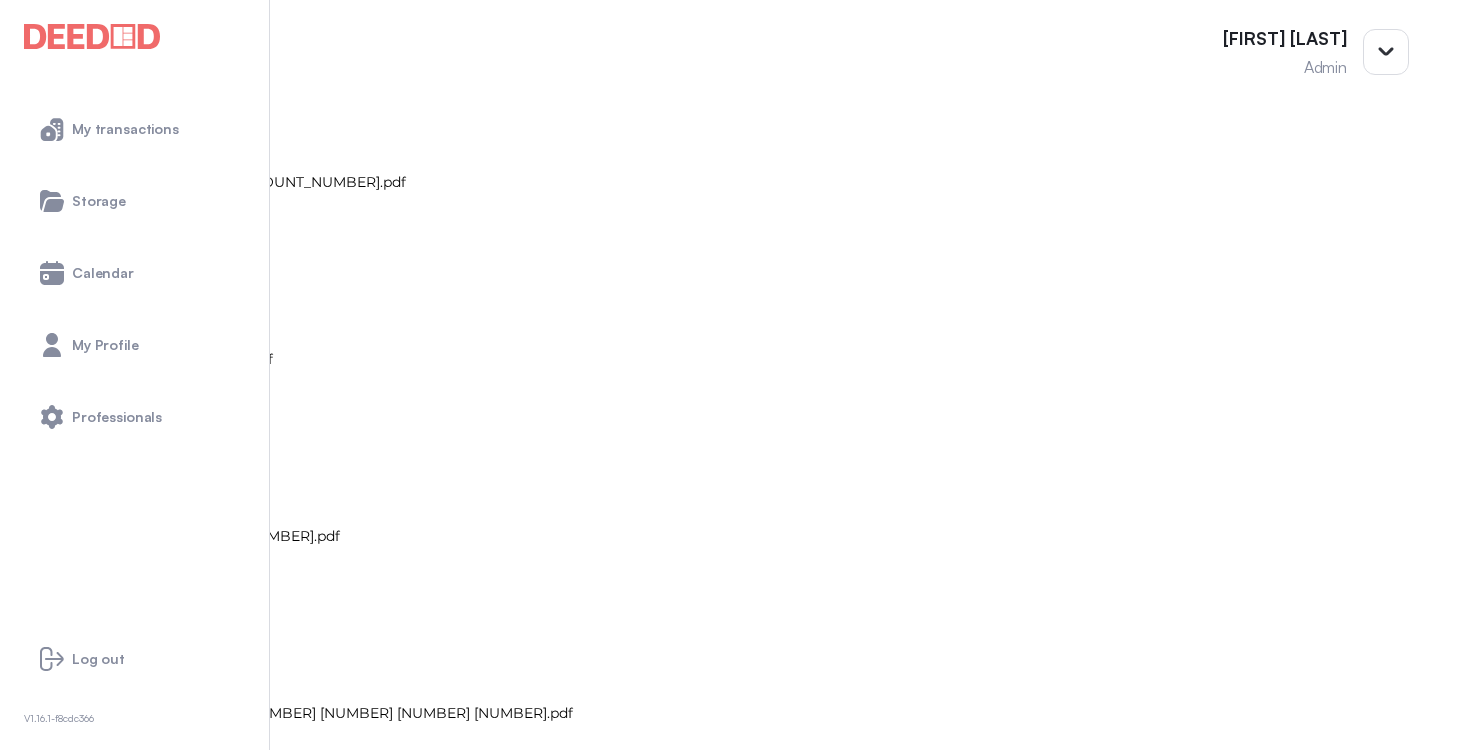 scroll, scrollTop: 789, scrollLeft: 0, axis: vertical 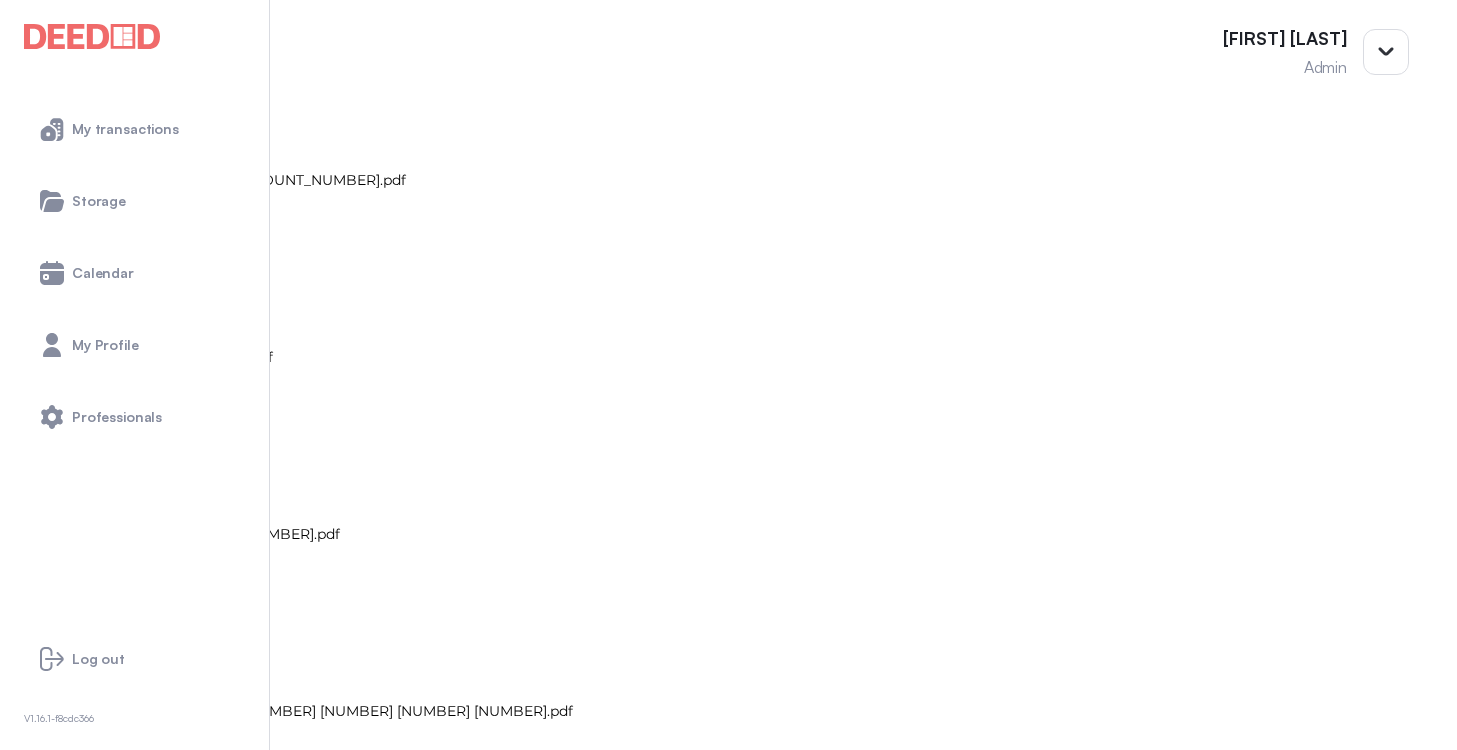 click at bounding box center (14, 1686) 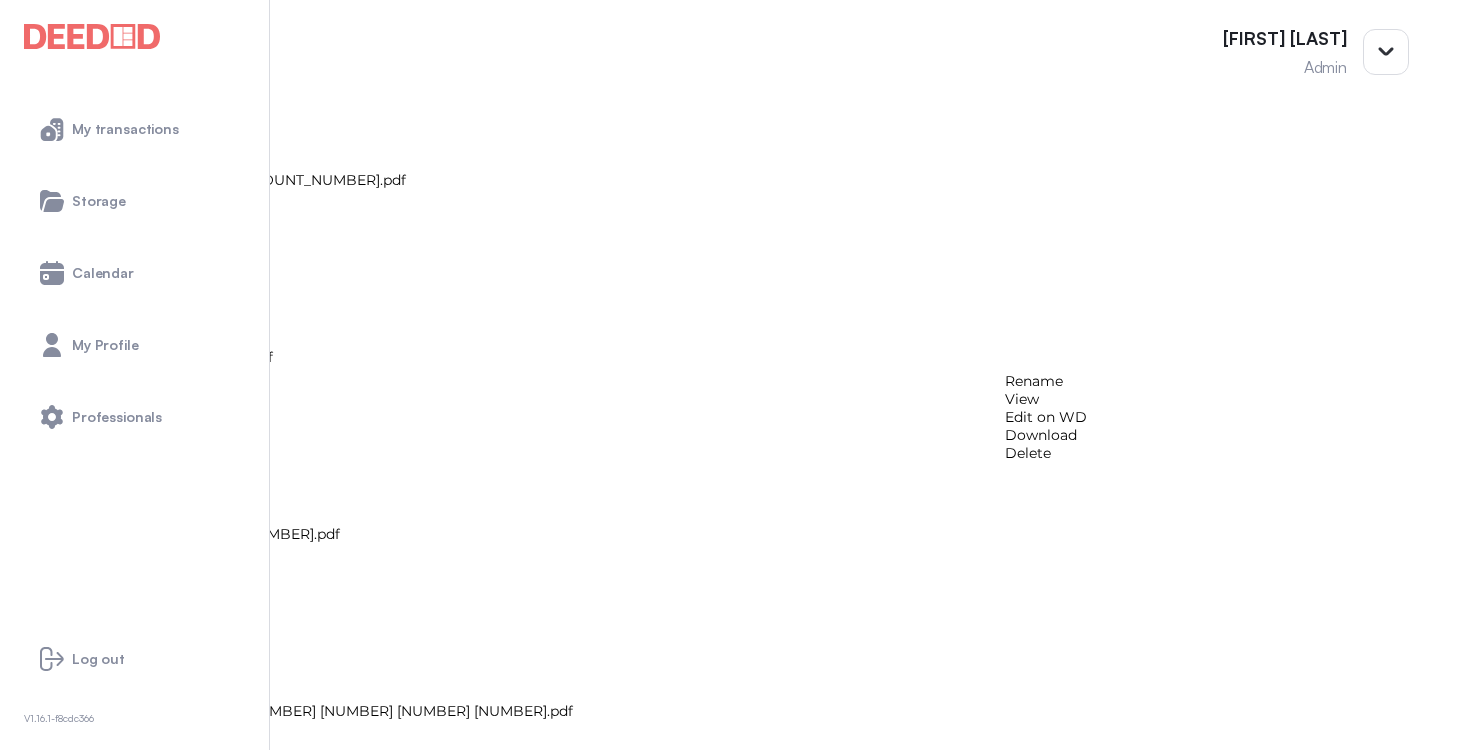 click on "View" at bounding box center [1046, 399] 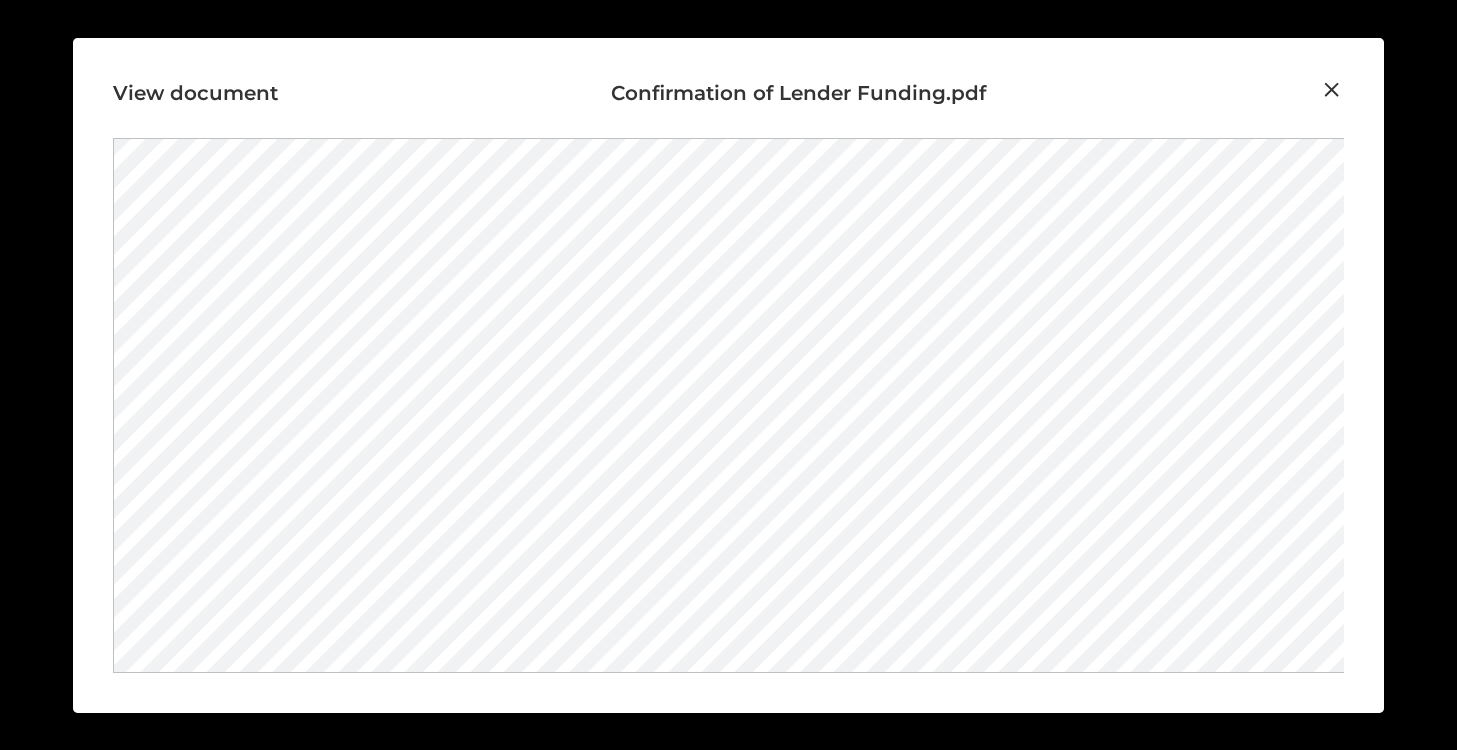 scroll, scrollTop: 877, scrollLeft: 0, axis: vertical 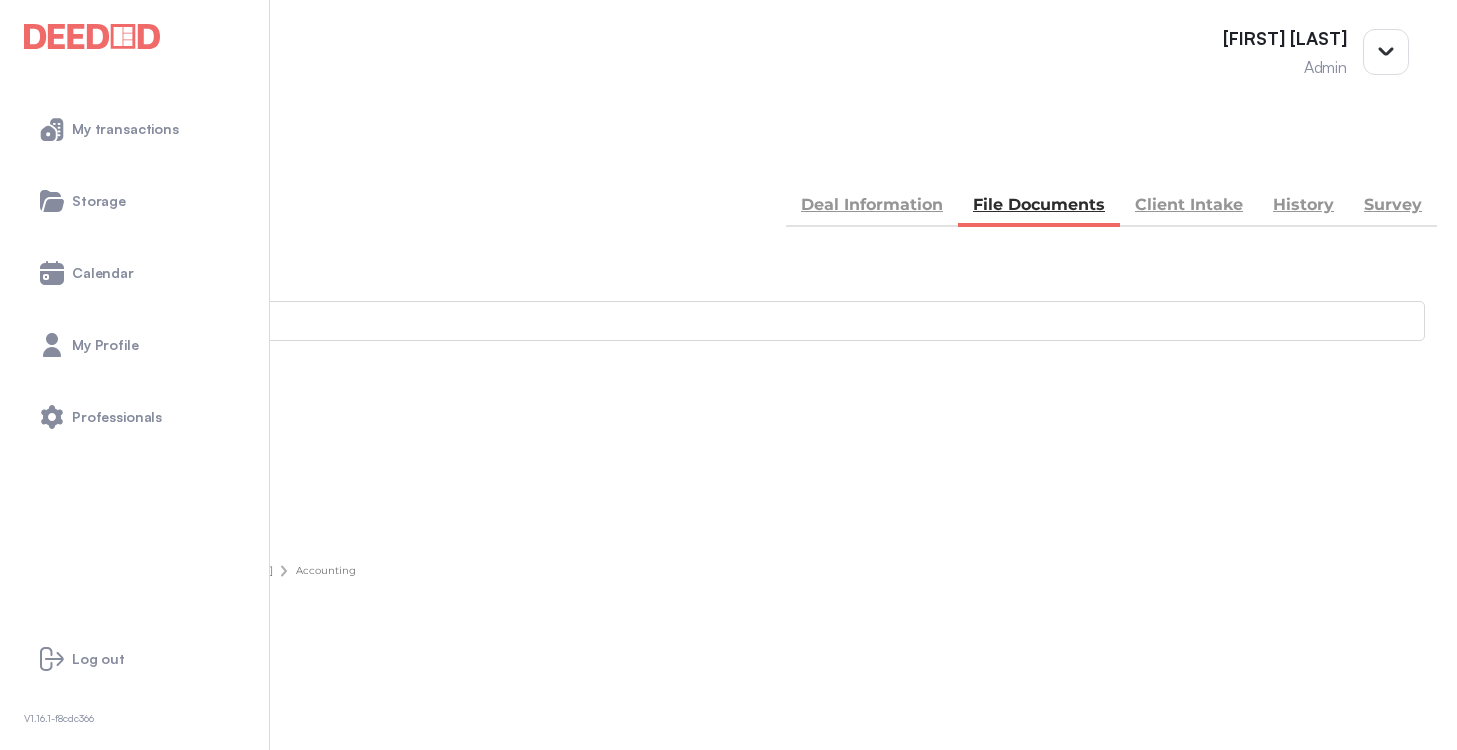 click at bounding box center [35, 155] 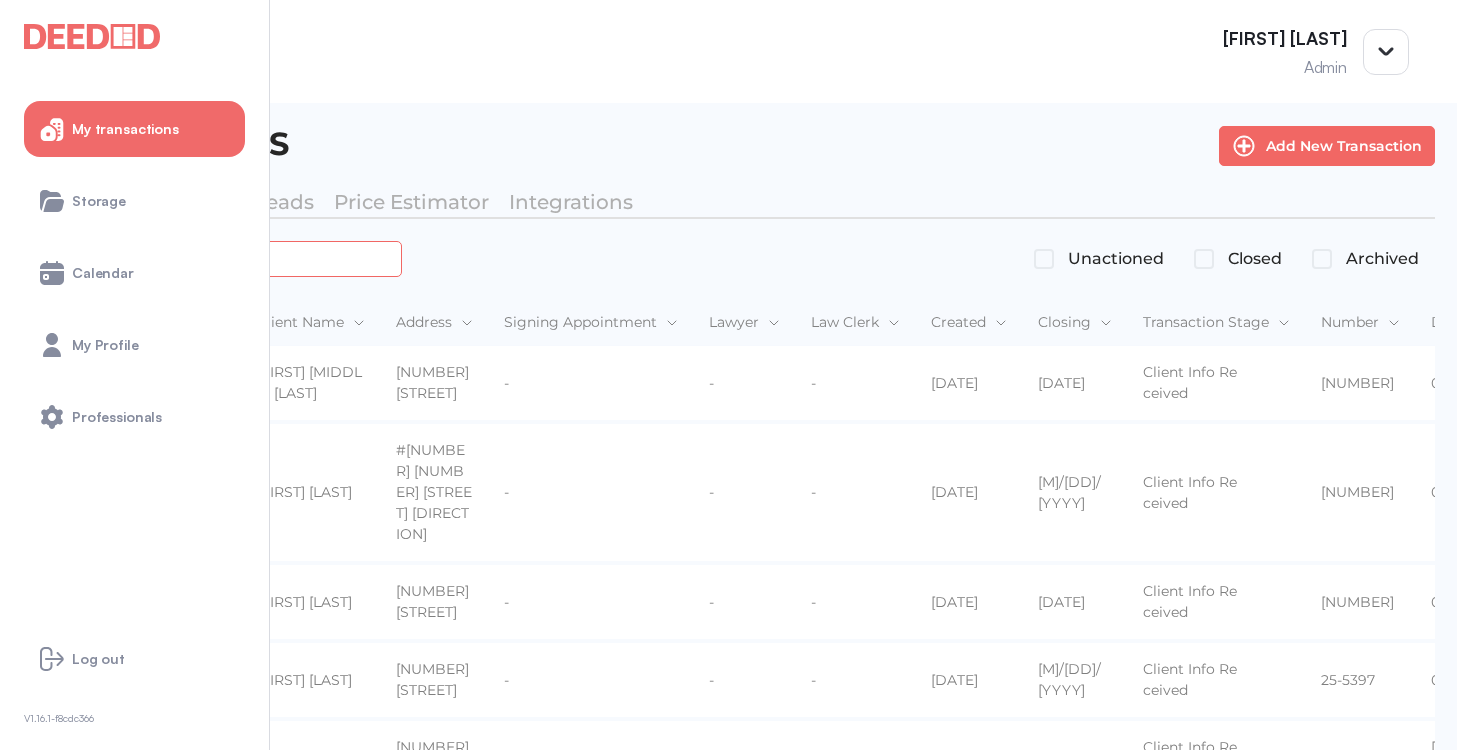 click at bounding box center [224, 258] 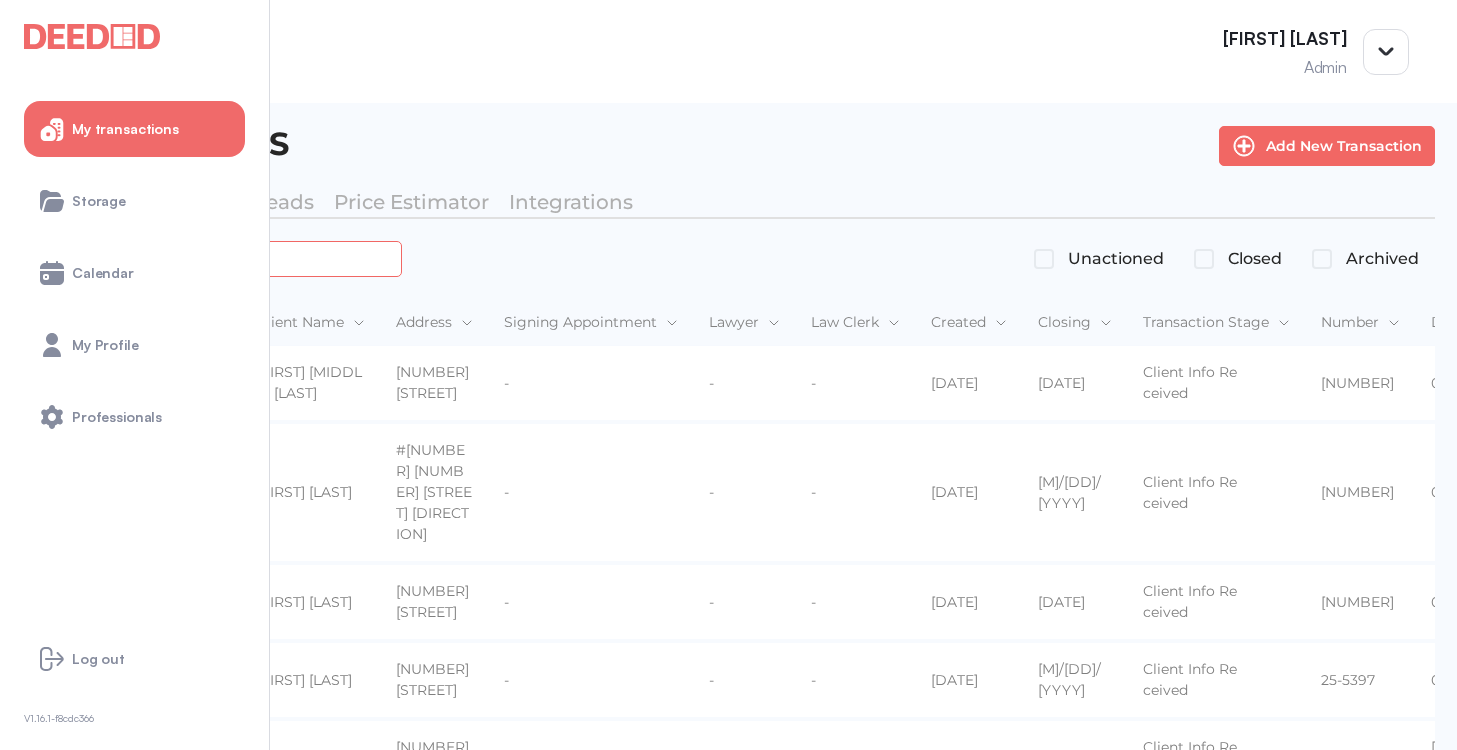 click at bounding box center (224, 258) 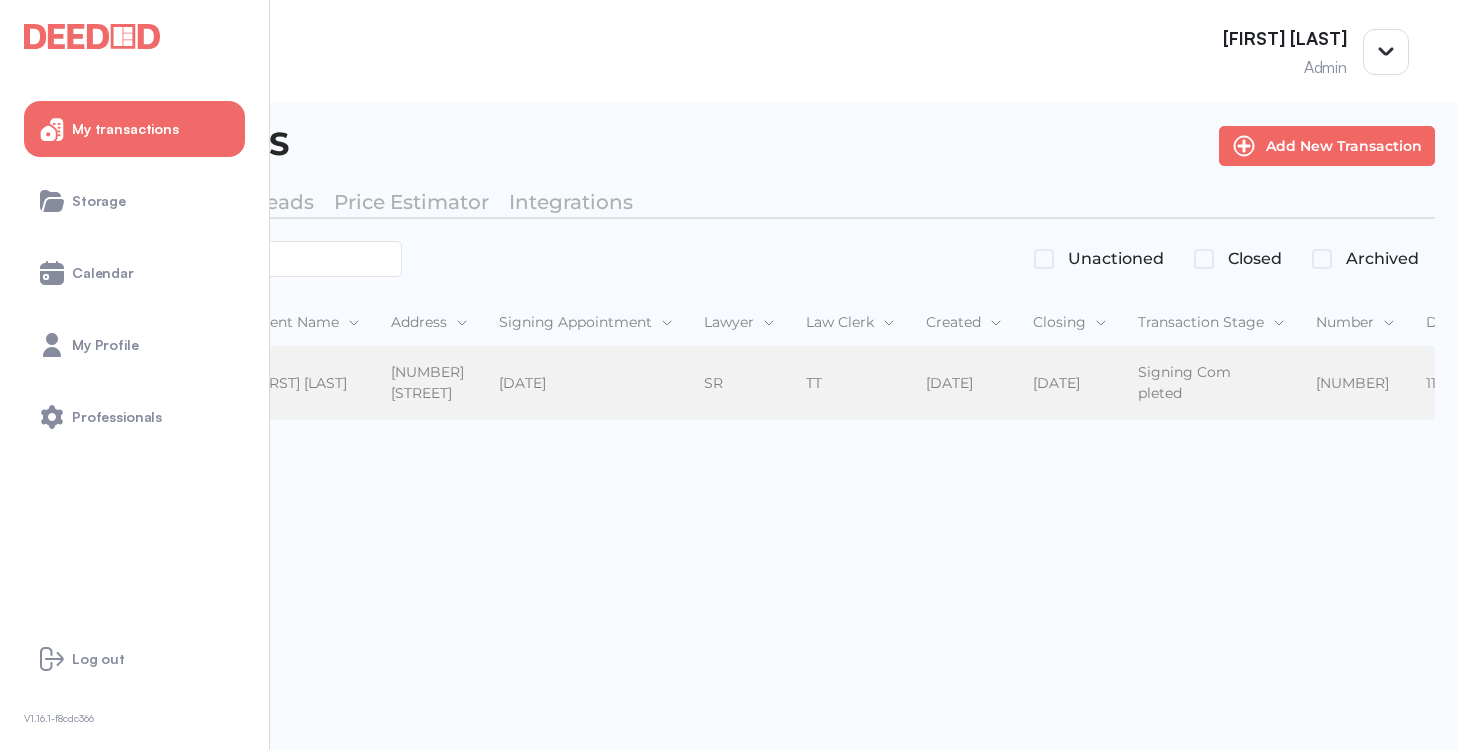 click on "[FIRST] [LAST]" at bounding box center [305, 383] 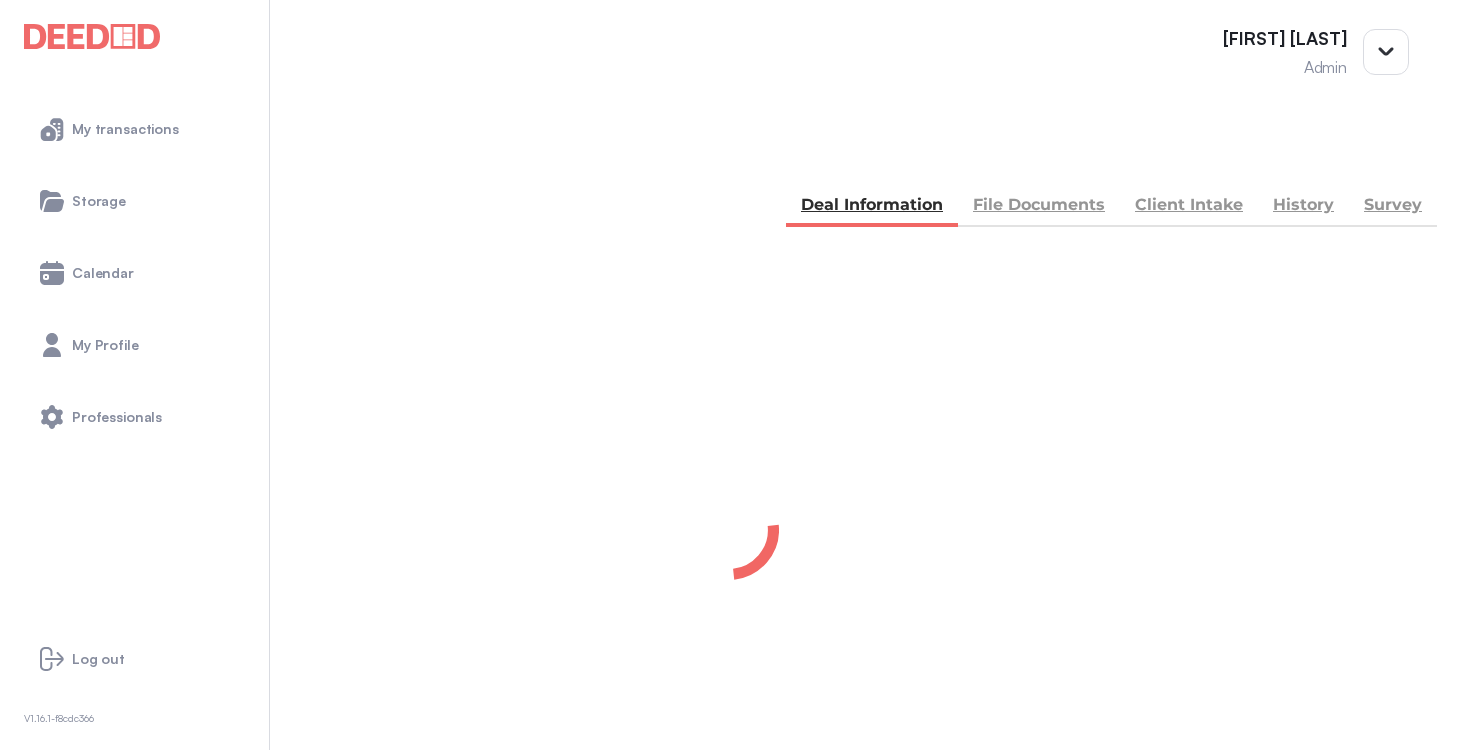 click on "File Documents" at bounding box center [1039, 207] 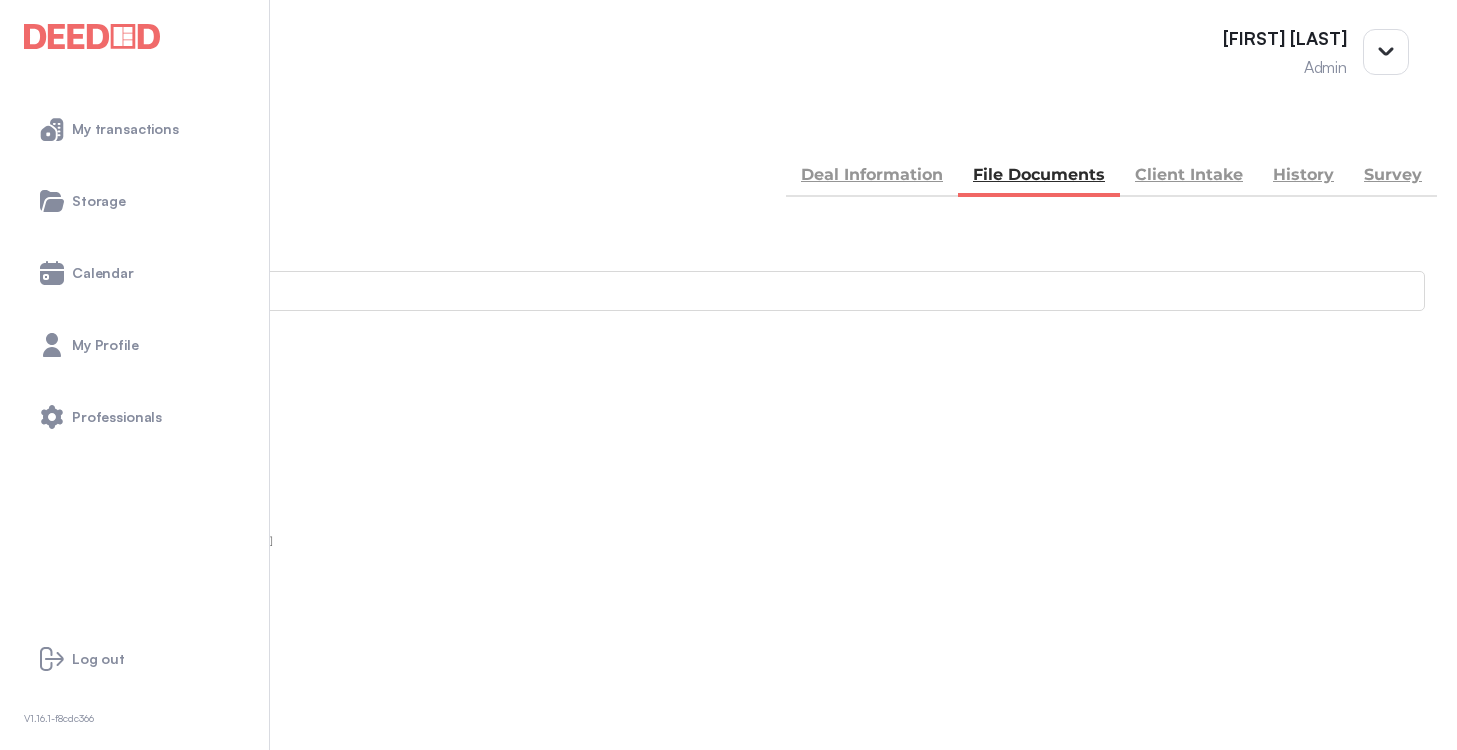 scroll, scrollTop: 0, scrollLeft: 0, axis: both 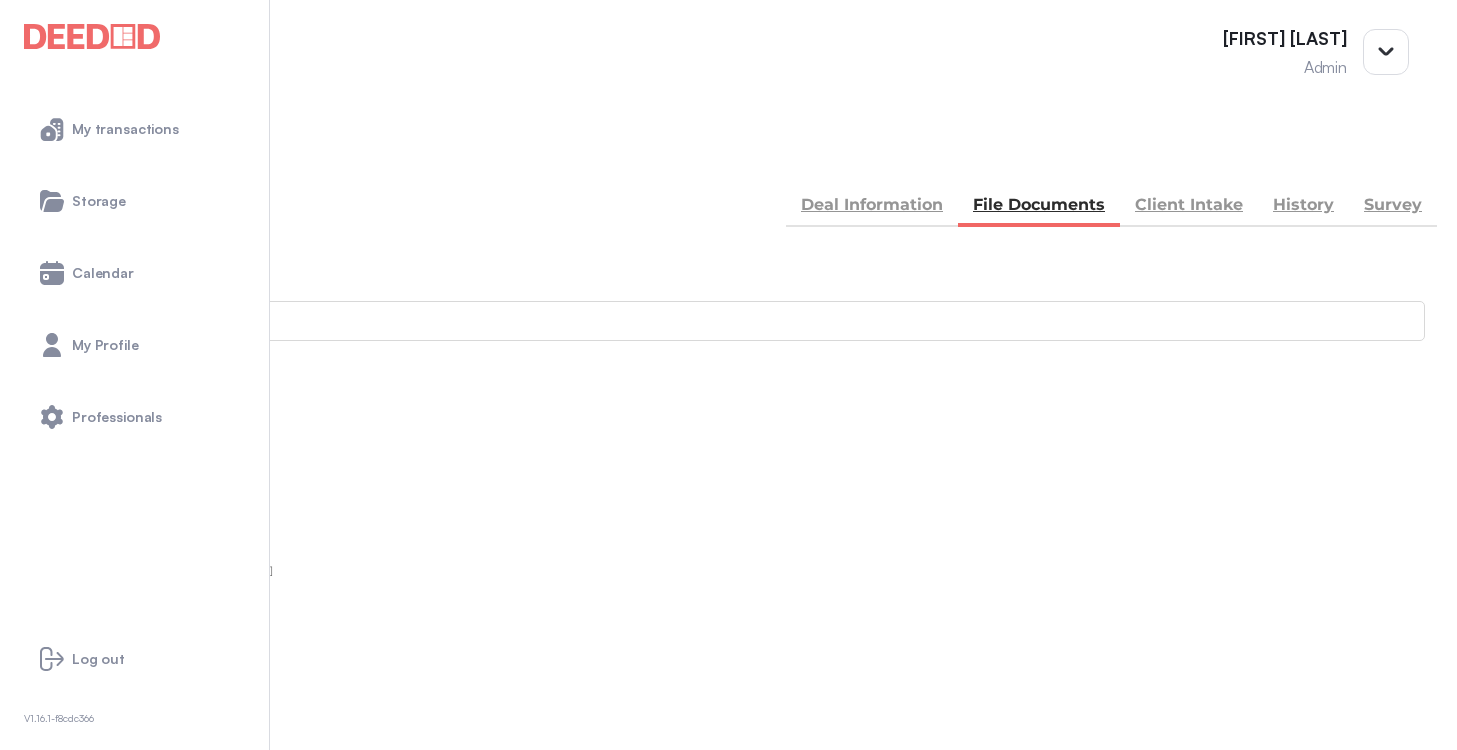 click on "Accounting" at bounding box center [41, 870] 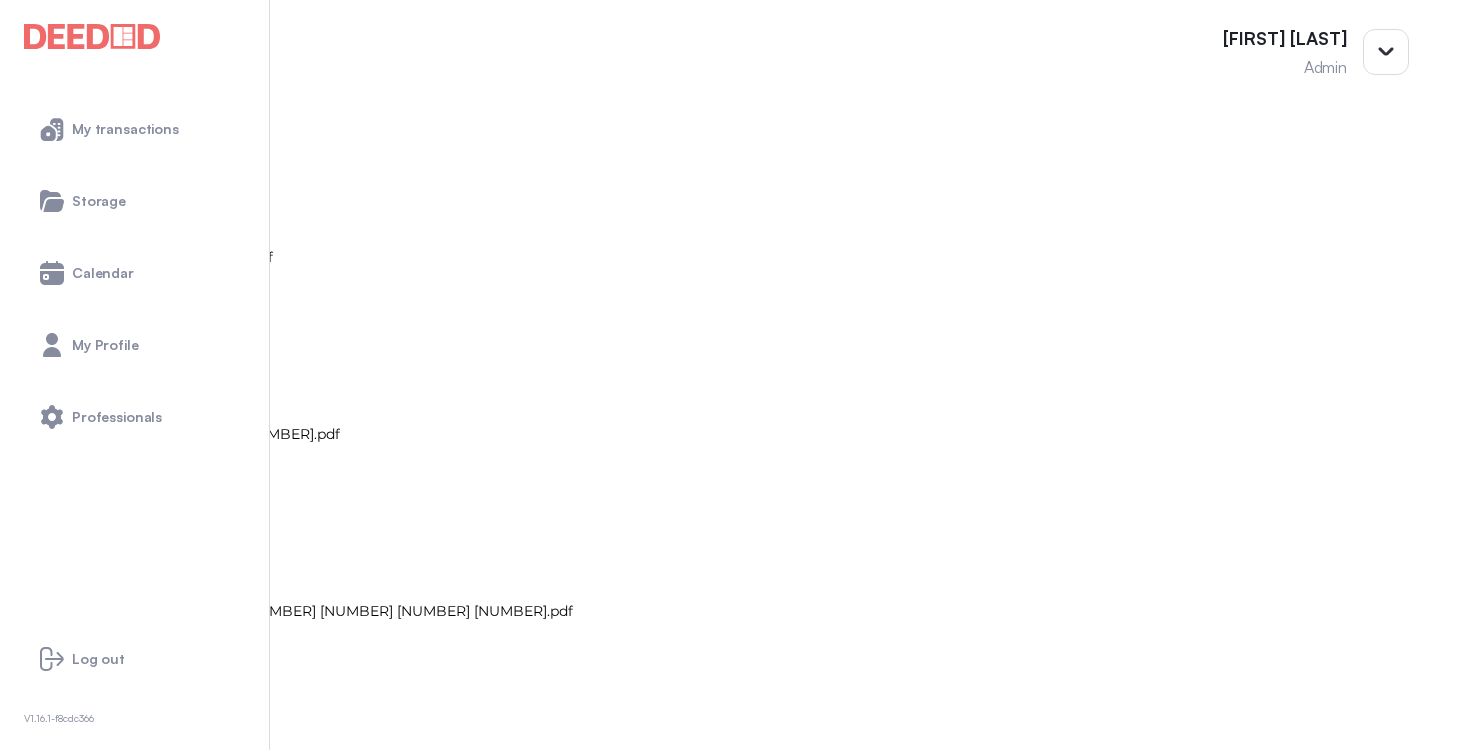 scroll, scrollTop: 895, scrollLeft: 0, axis: vertical 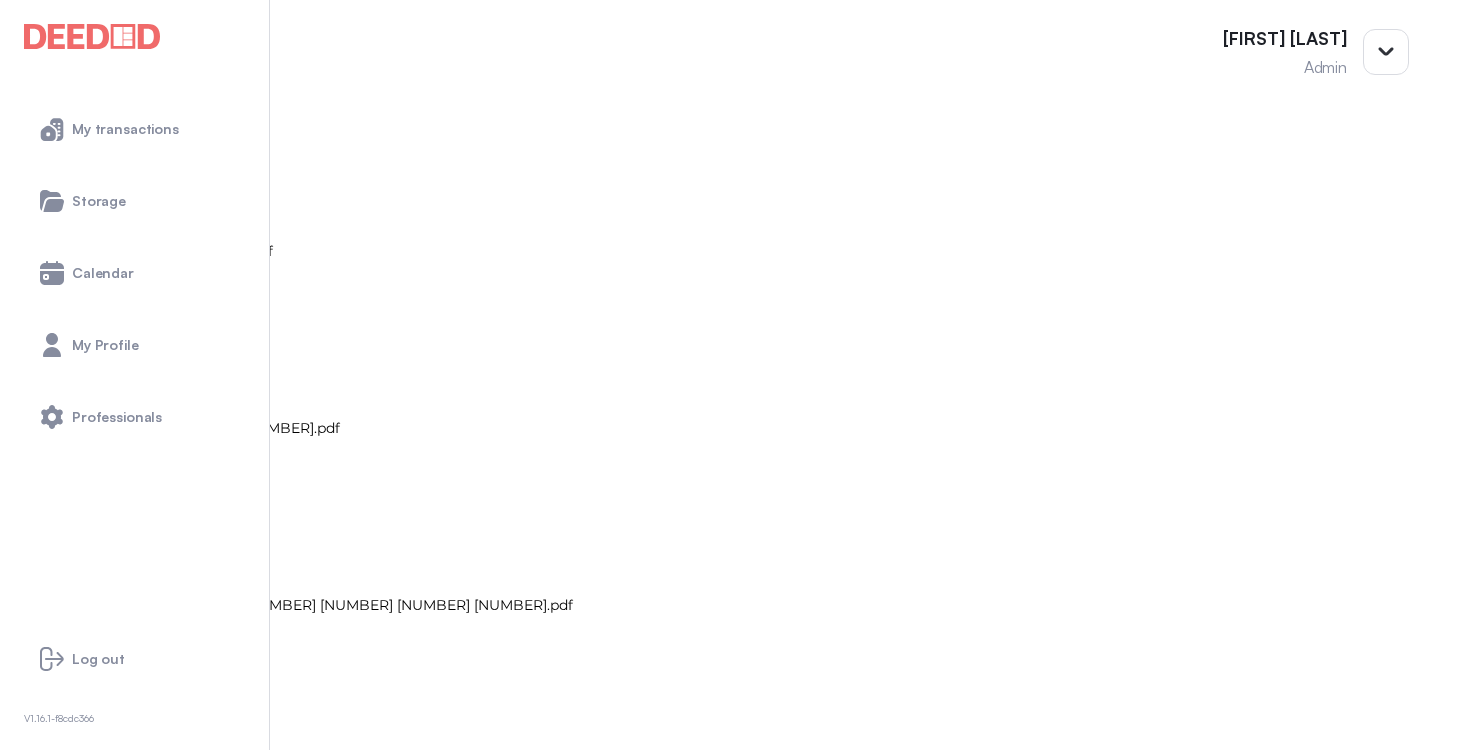 click at bounding box center [14, 1581] 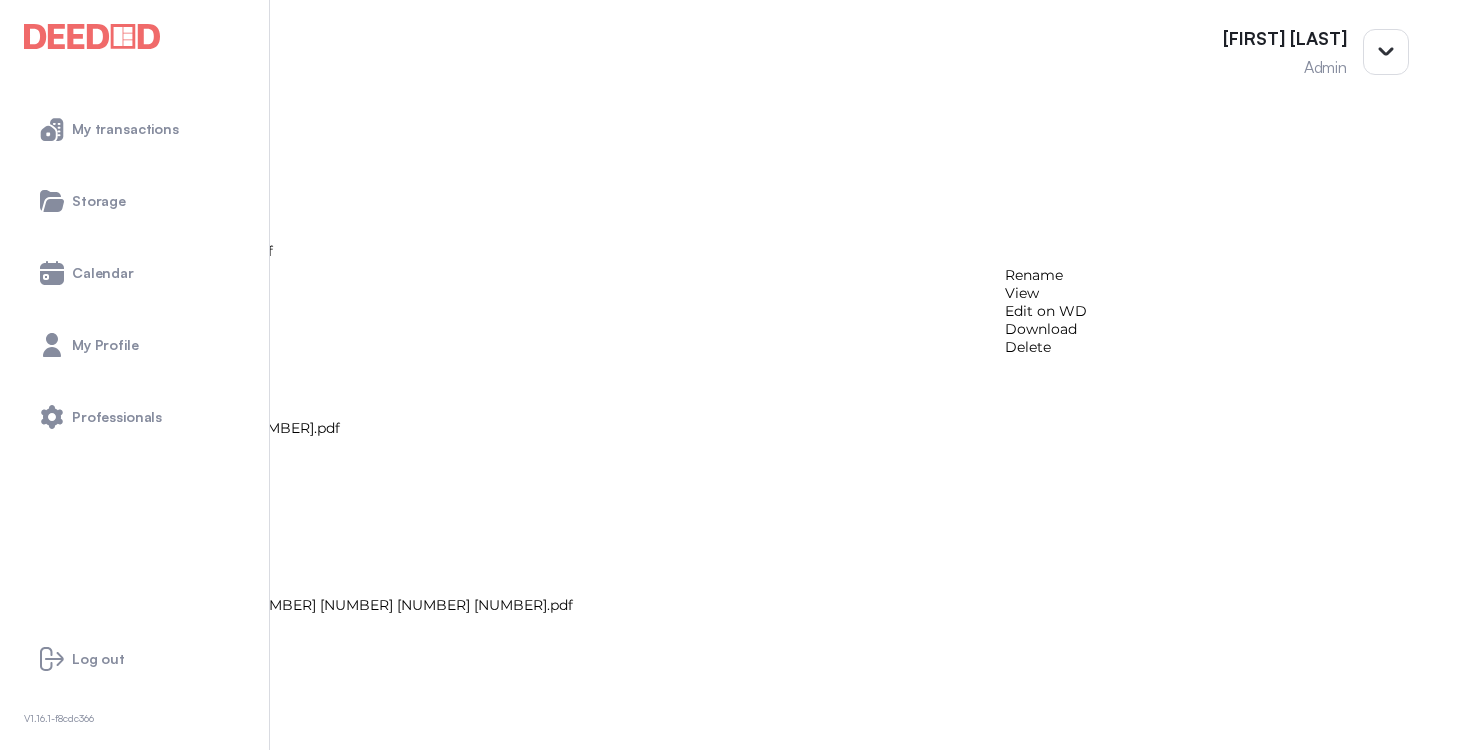 click on "View" at bounding box center (1046, 293) 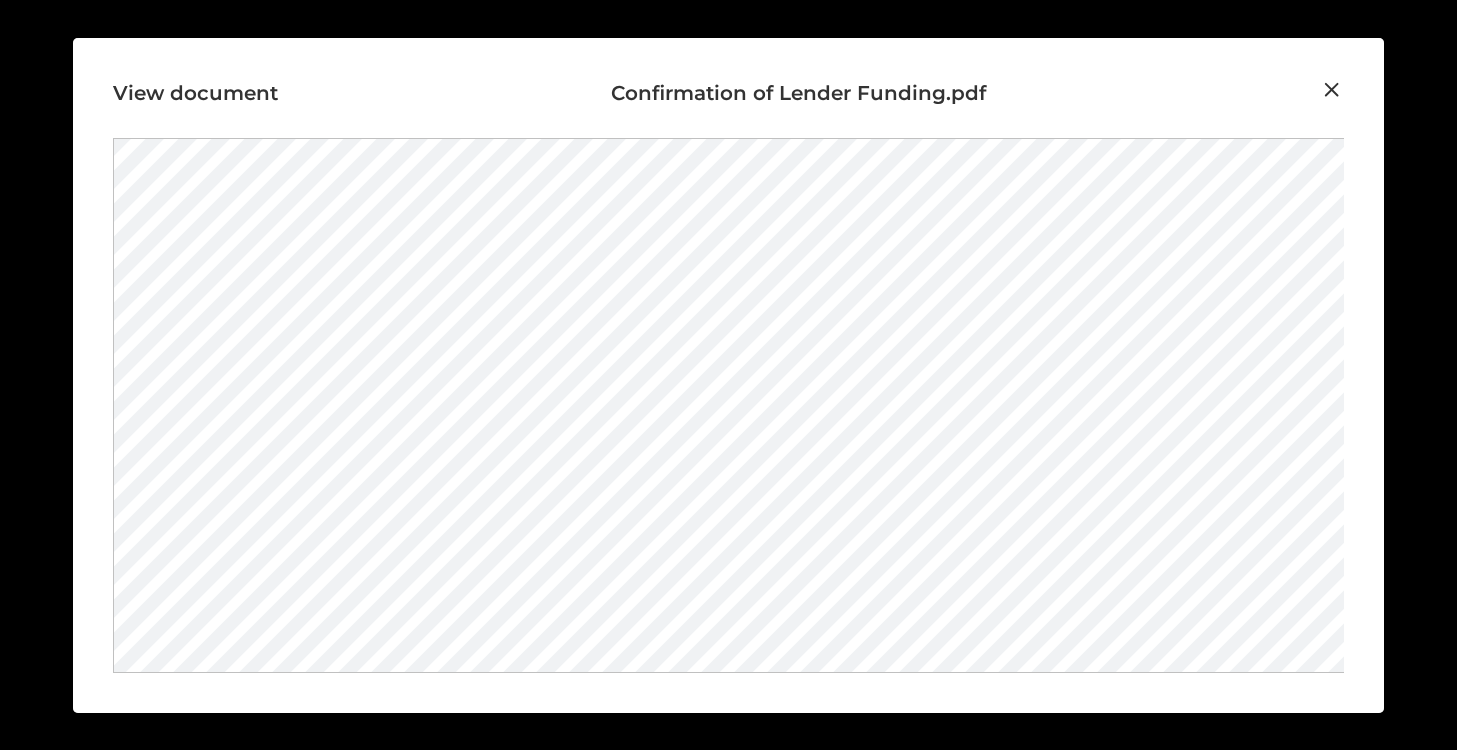 click at bounding box center [1332, 90] 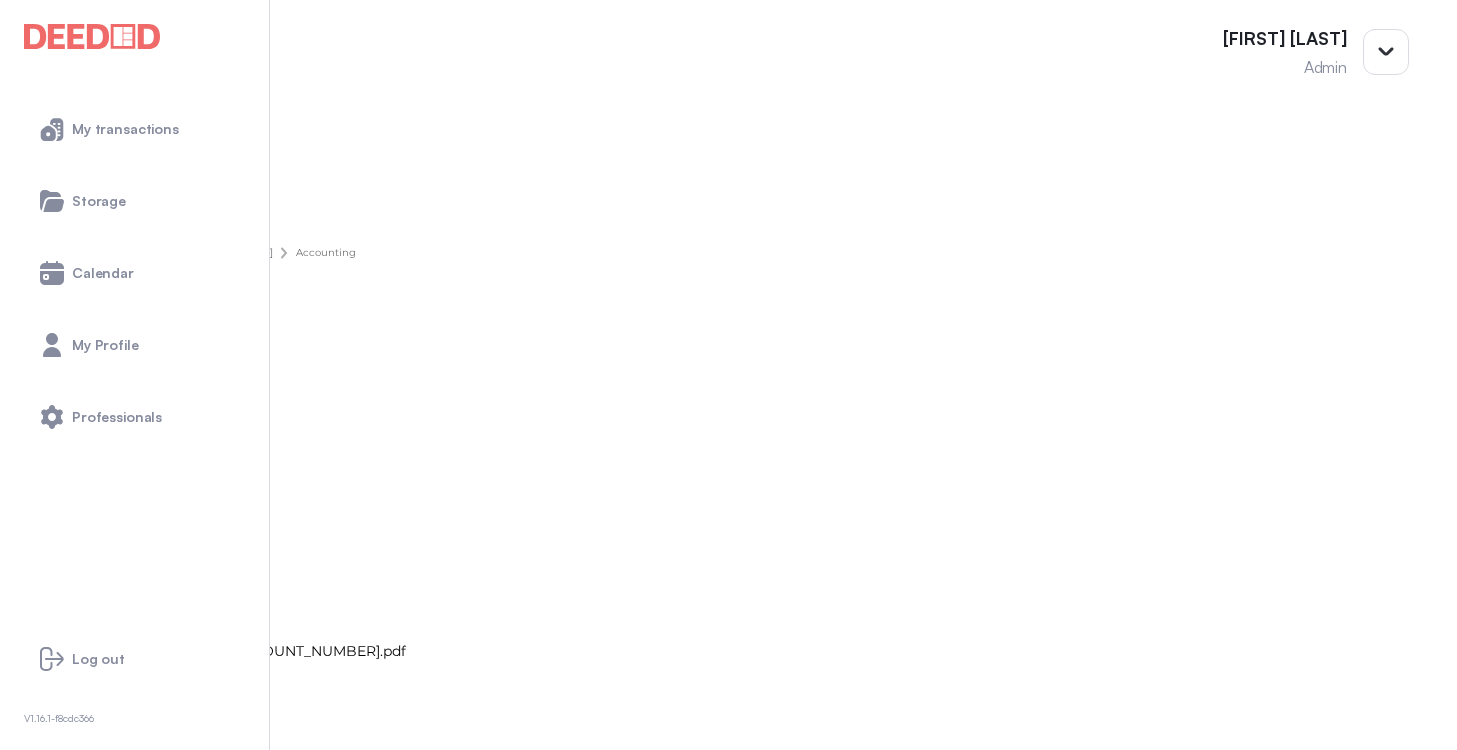 scroll, scrollTop: 0, scrollLeft: 0, axis: both 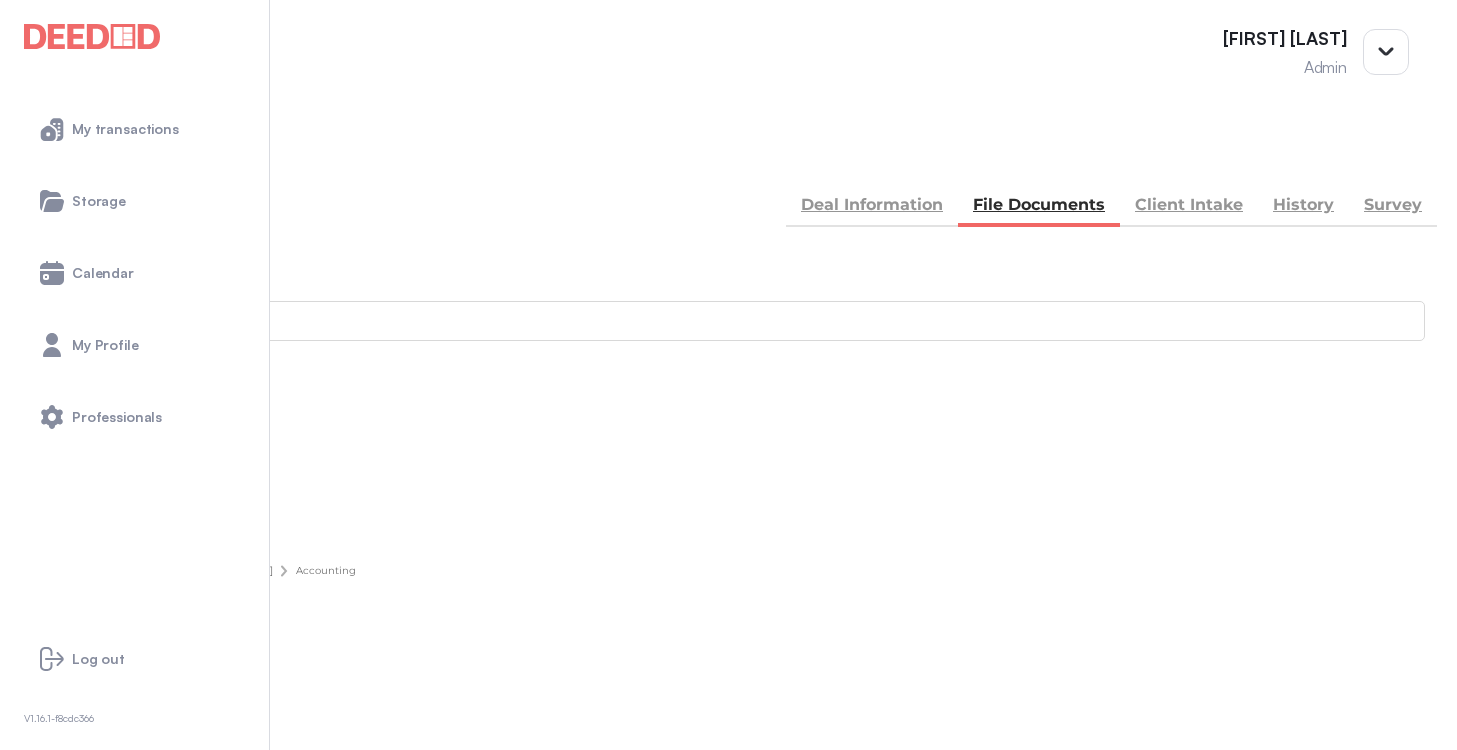 click on "BACK" at bounding box center [90, 155] 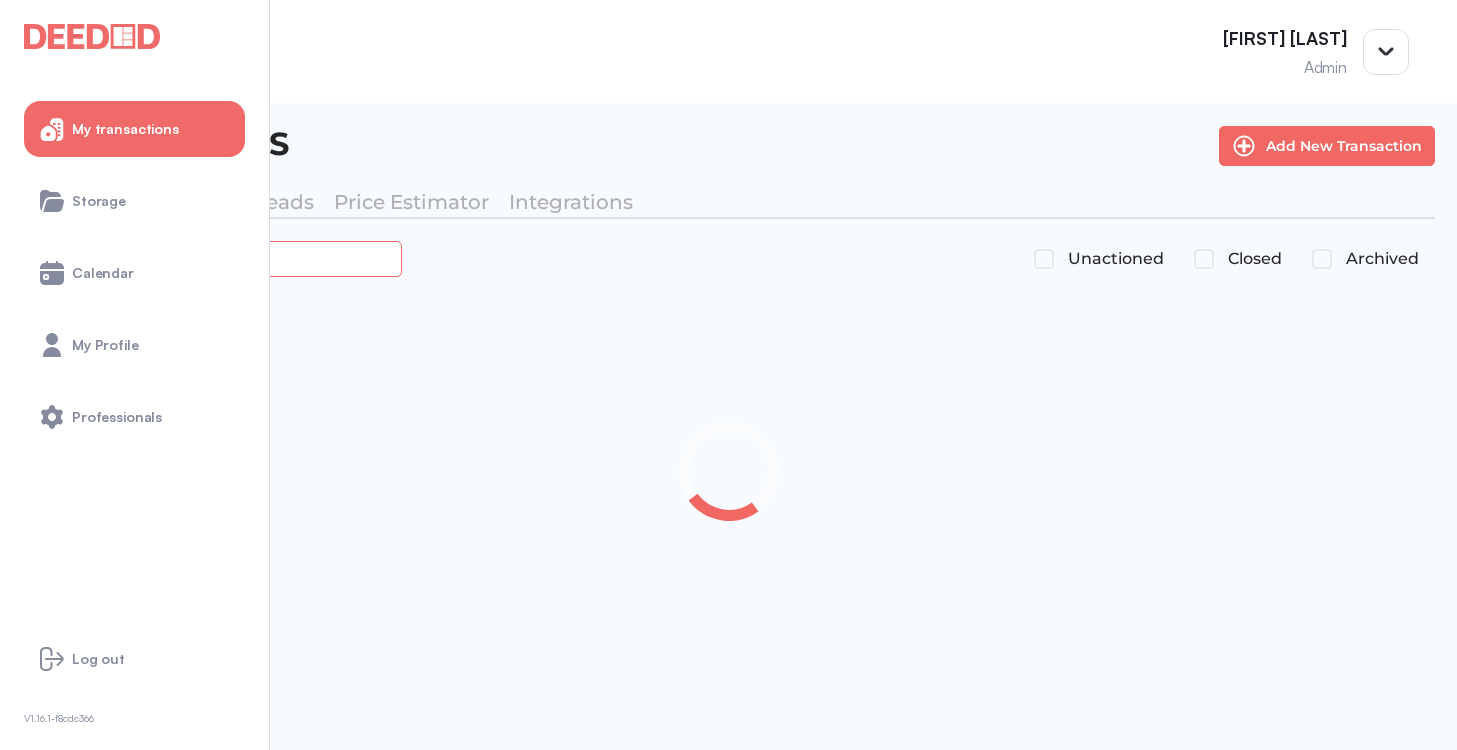 click at bounding box center [224, 258] 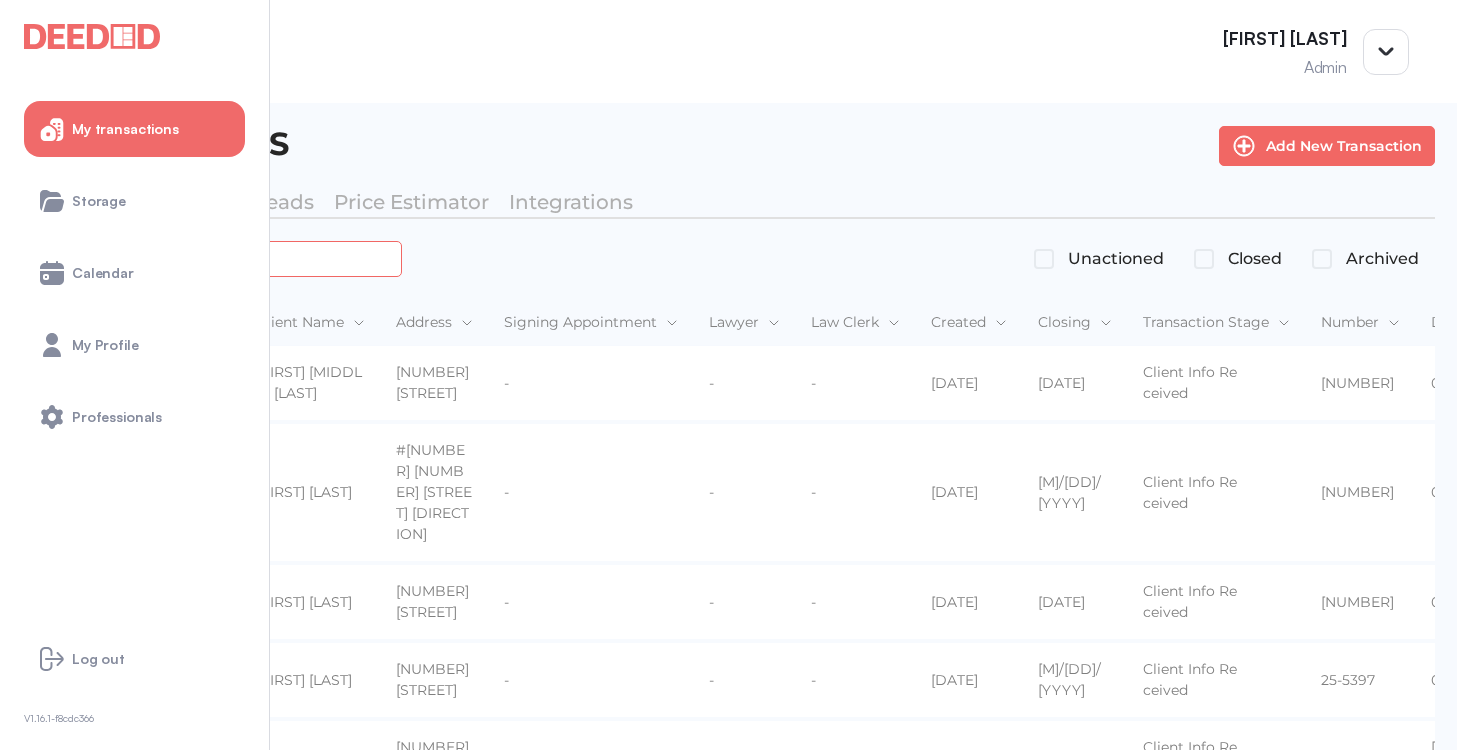 paste on "*******" 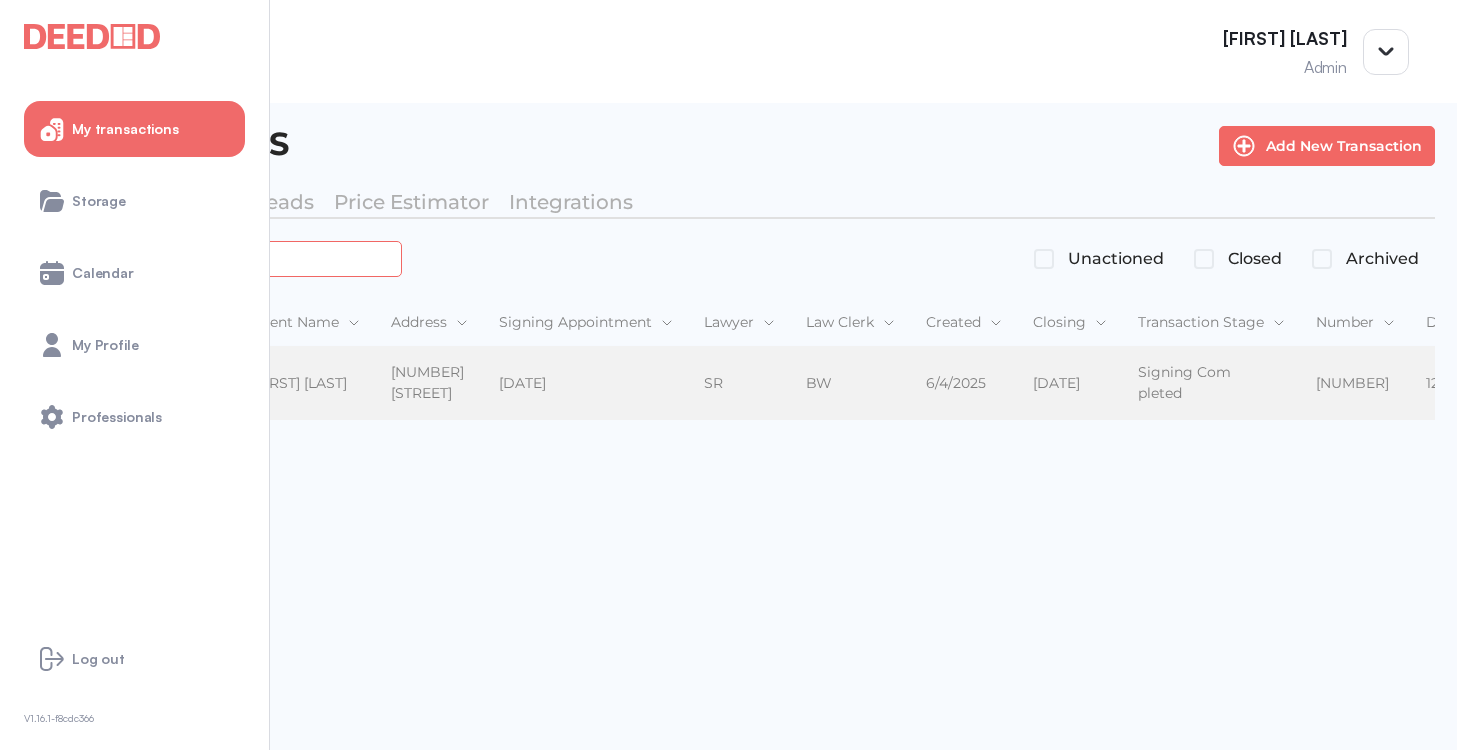 type on "*******" 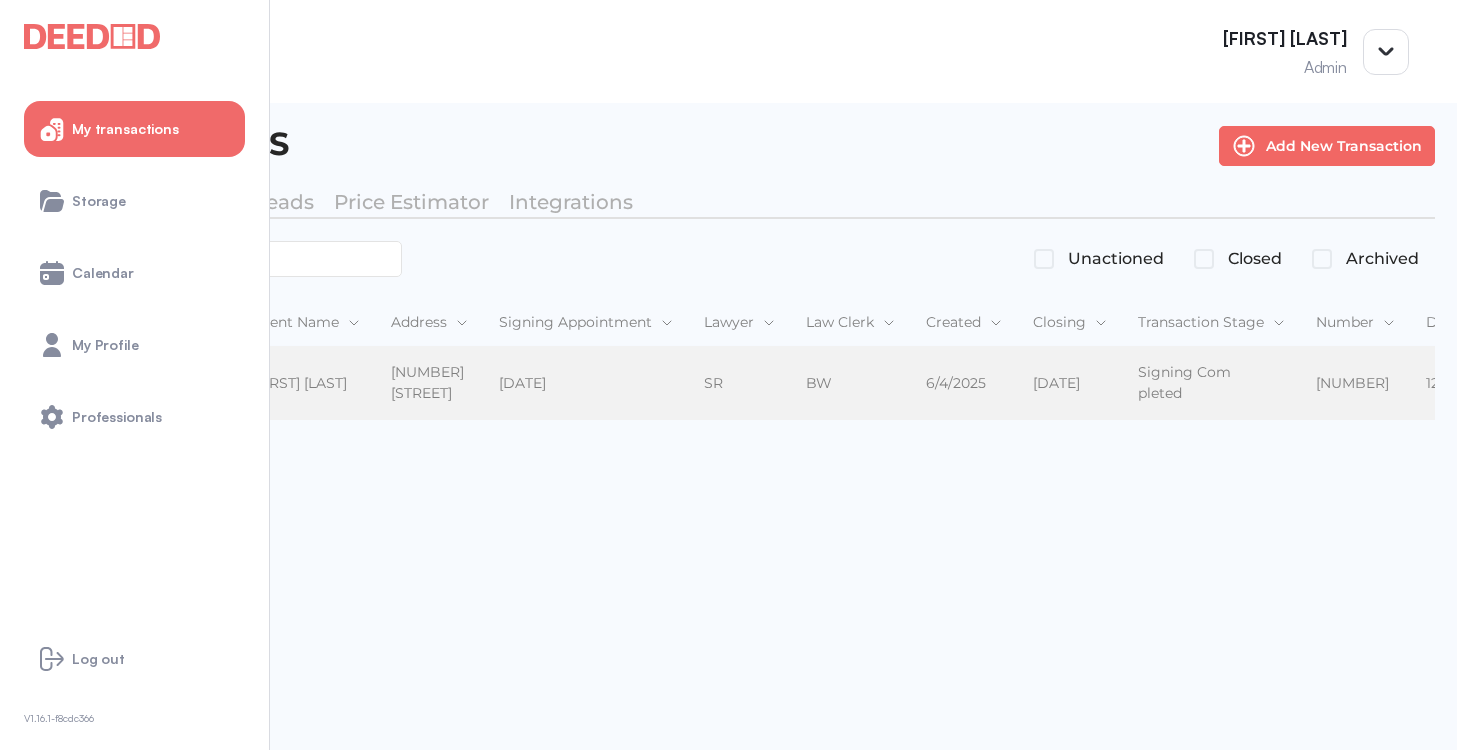 click on "[FIRST] [LAST]" at bounding box center [305, 383] 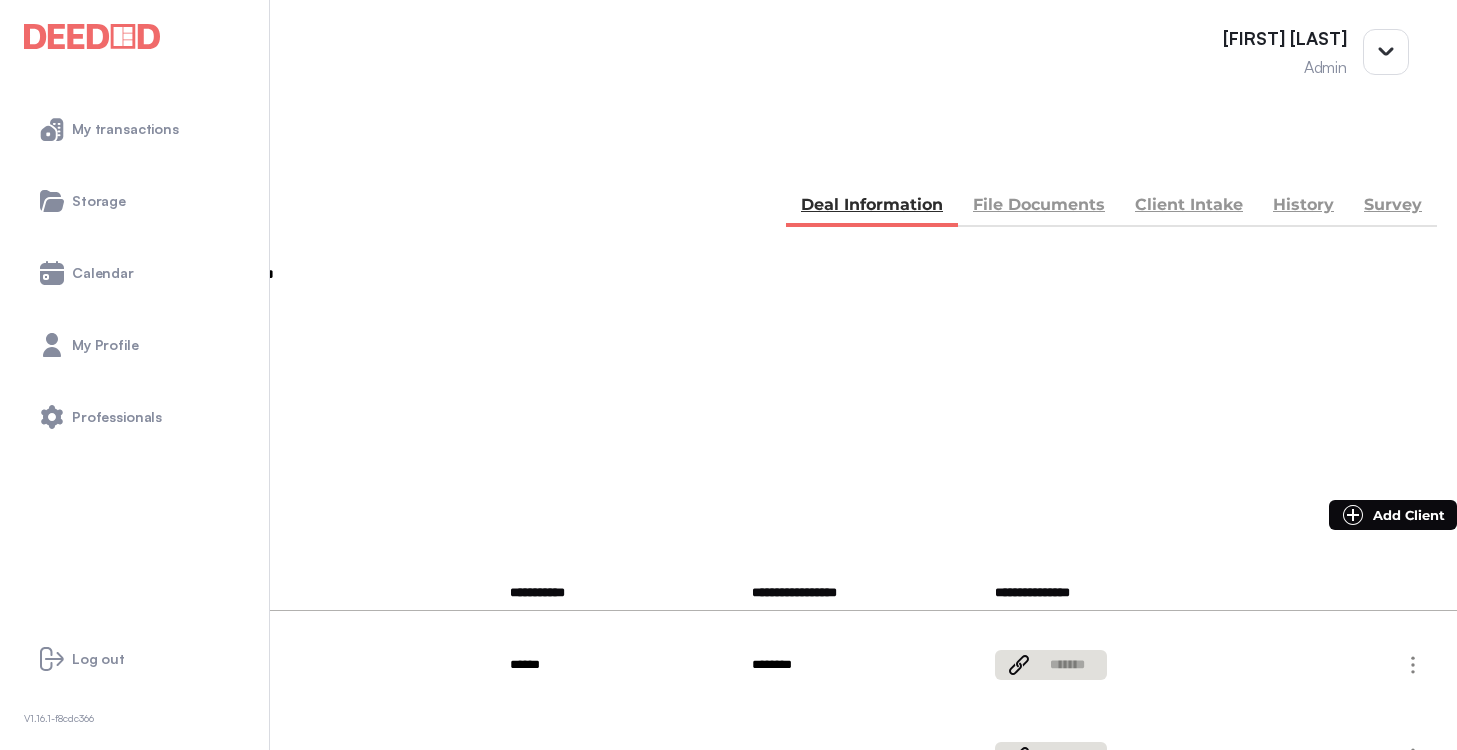 click on "File Documents" at bounding box center (1039, 207) 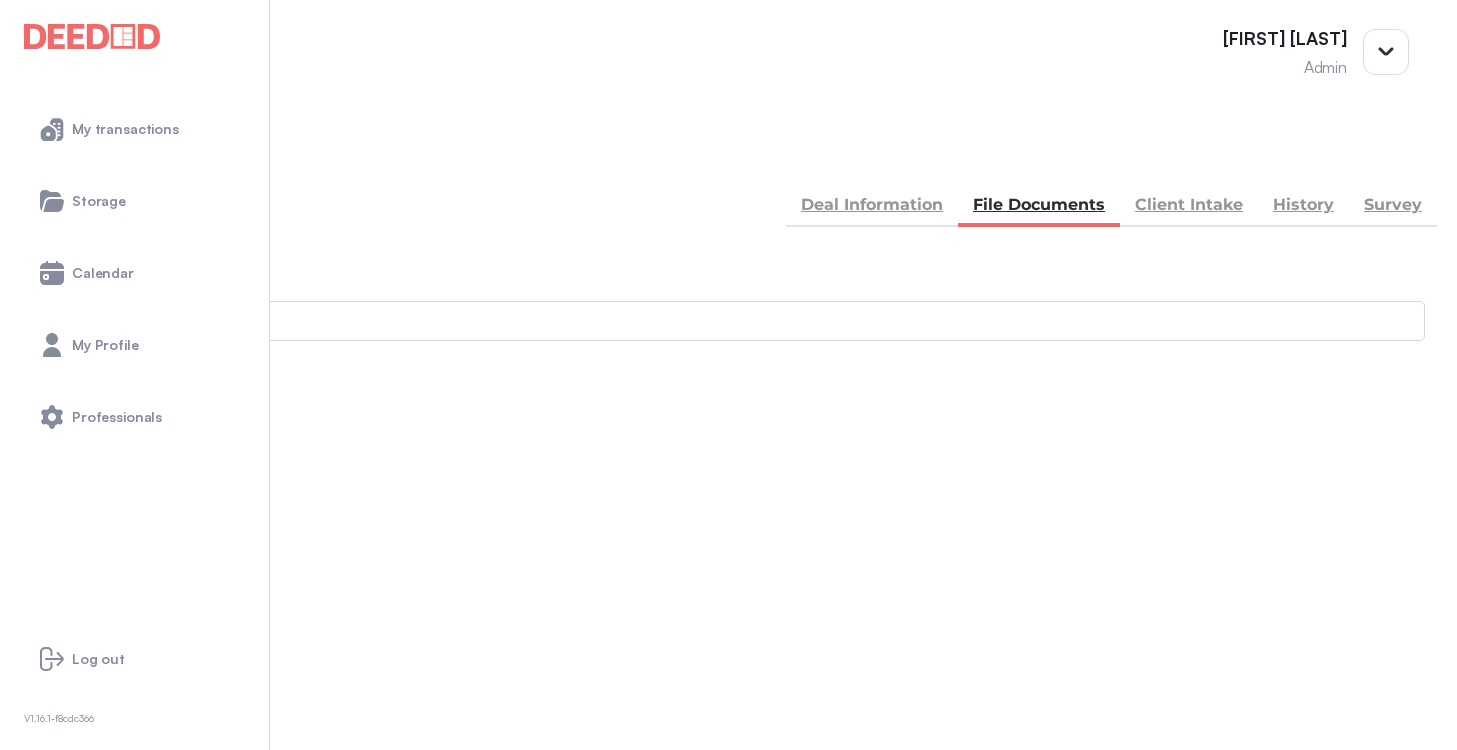 click on "Accounting -- 3  members - 17" at bounding box center [728, 891] 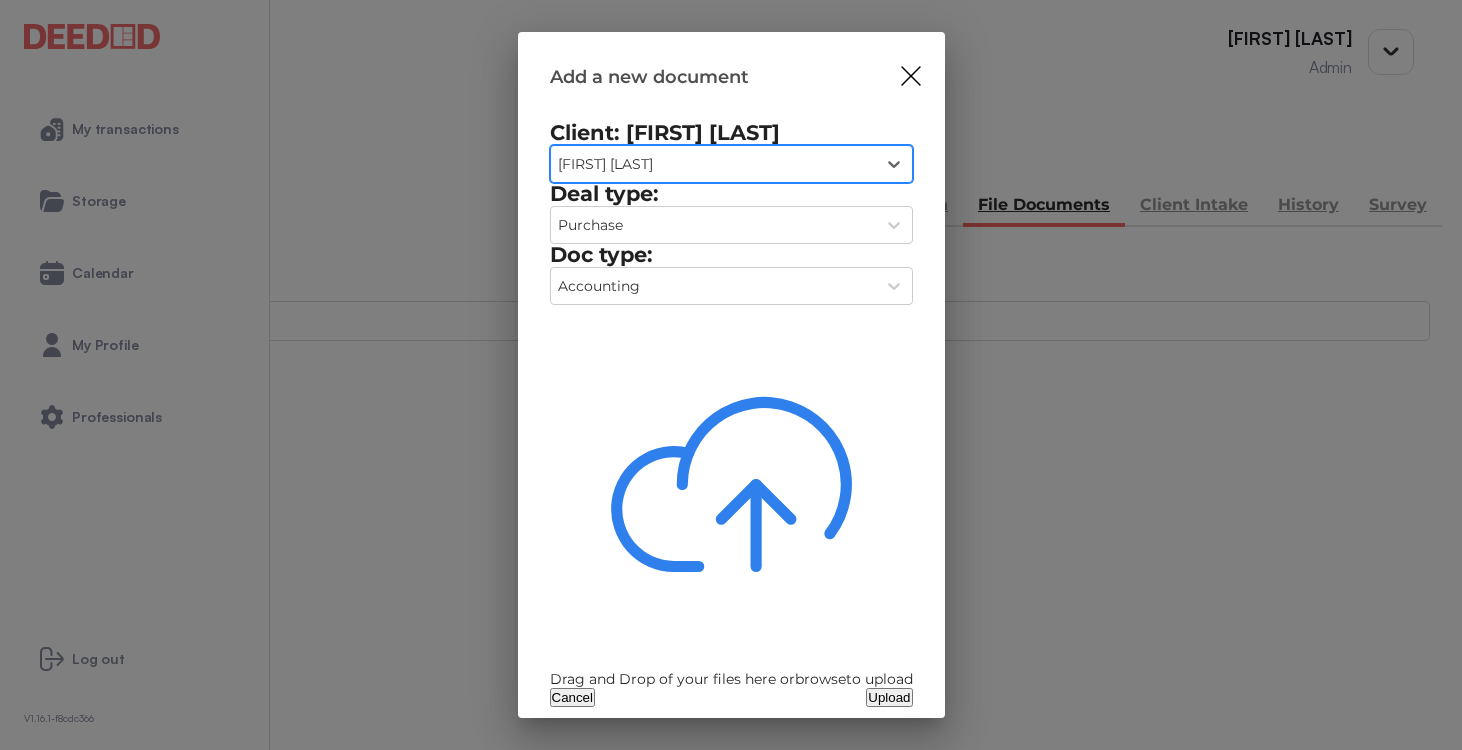 click on "Drag and Drop of your files here or  browse  to upload" at bounding box center [731, 679] 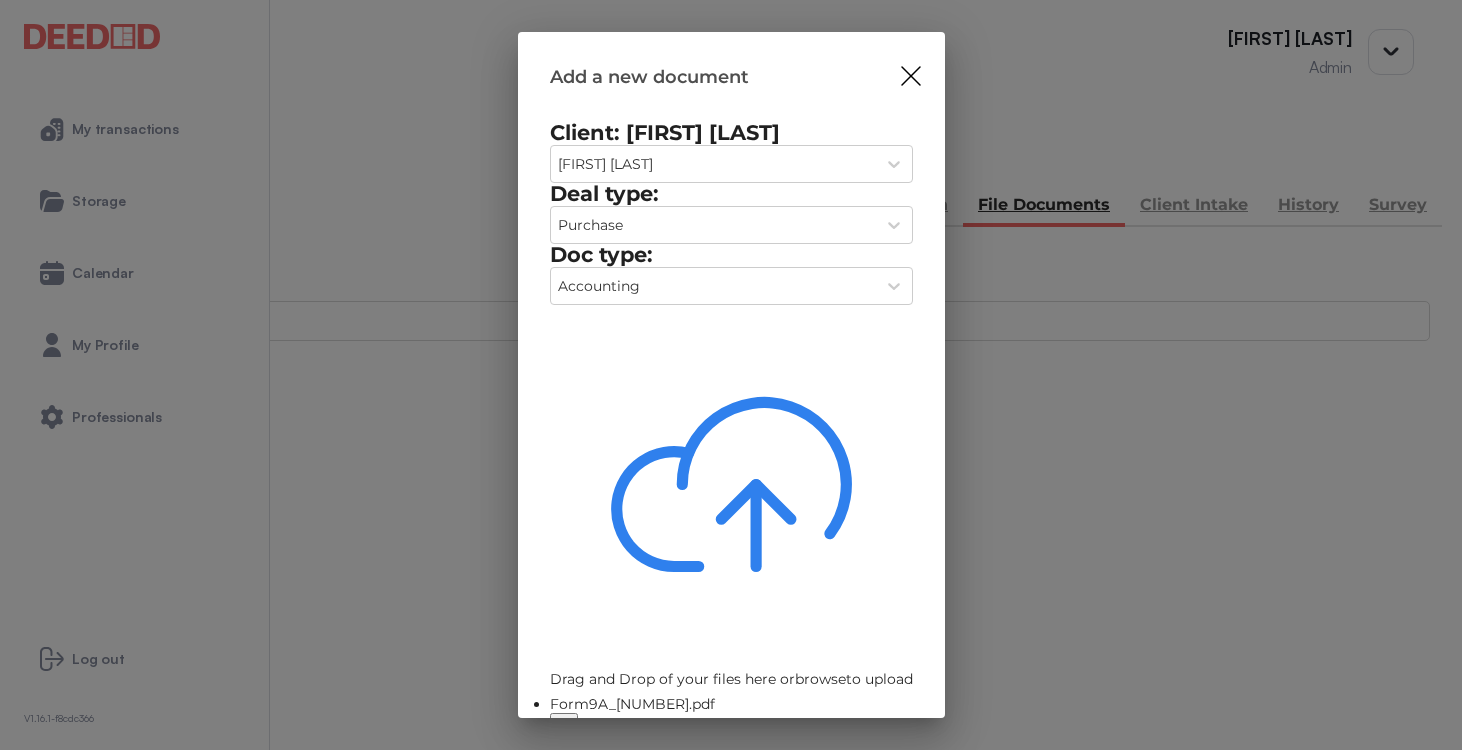 click on "Upload" at bounding box center (889, 753) 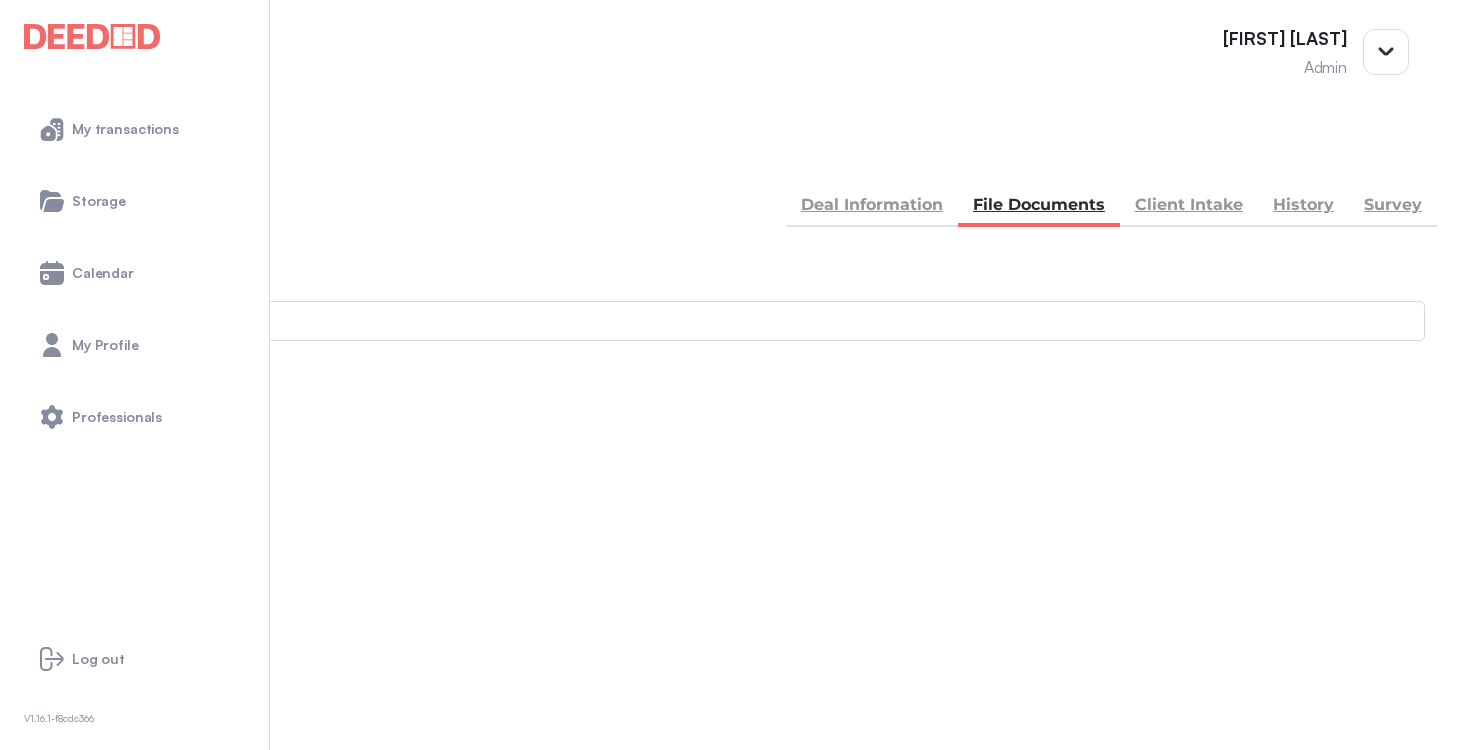 click at bounding box center (36, 155) 